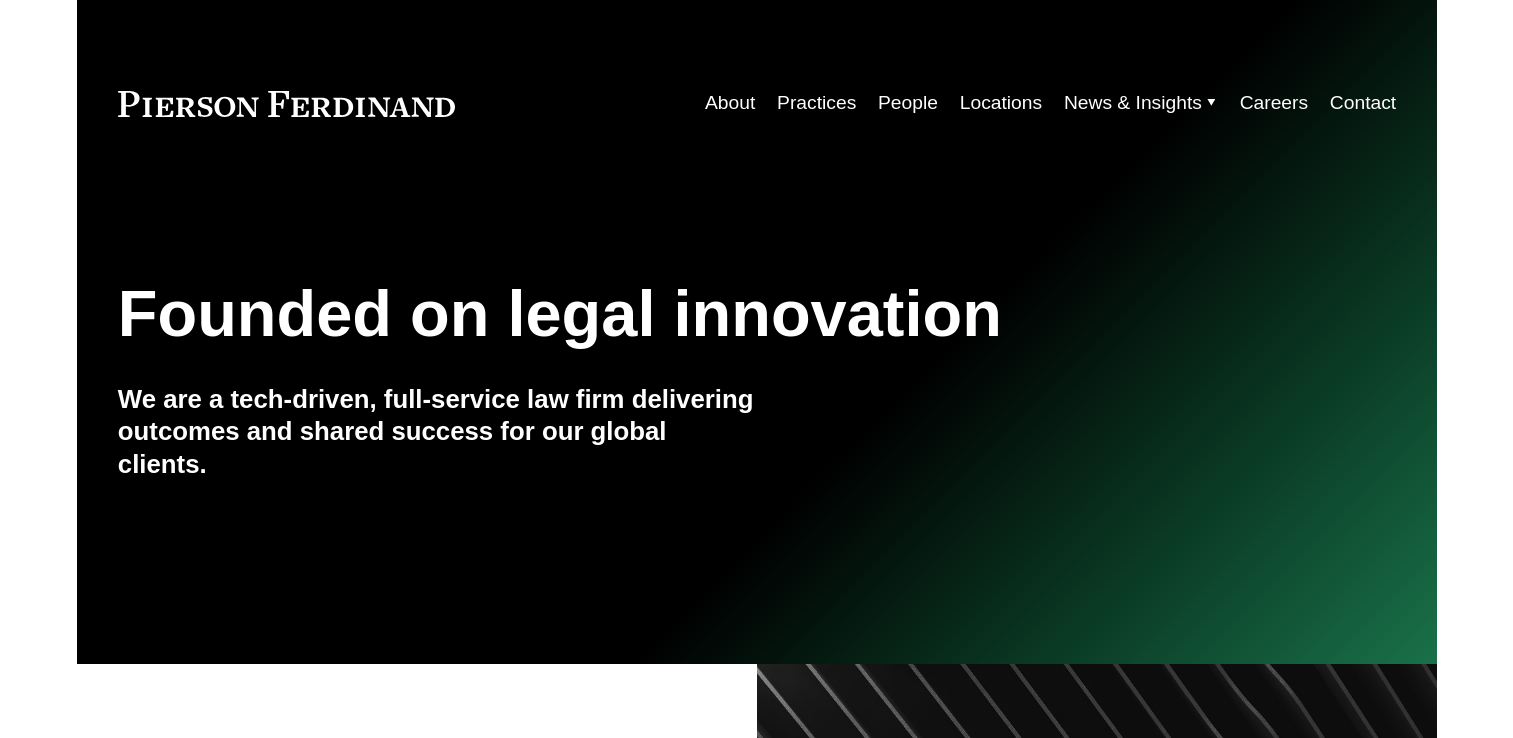 scroll, scrollTop: 0, scrollLeft: 0, axis: both 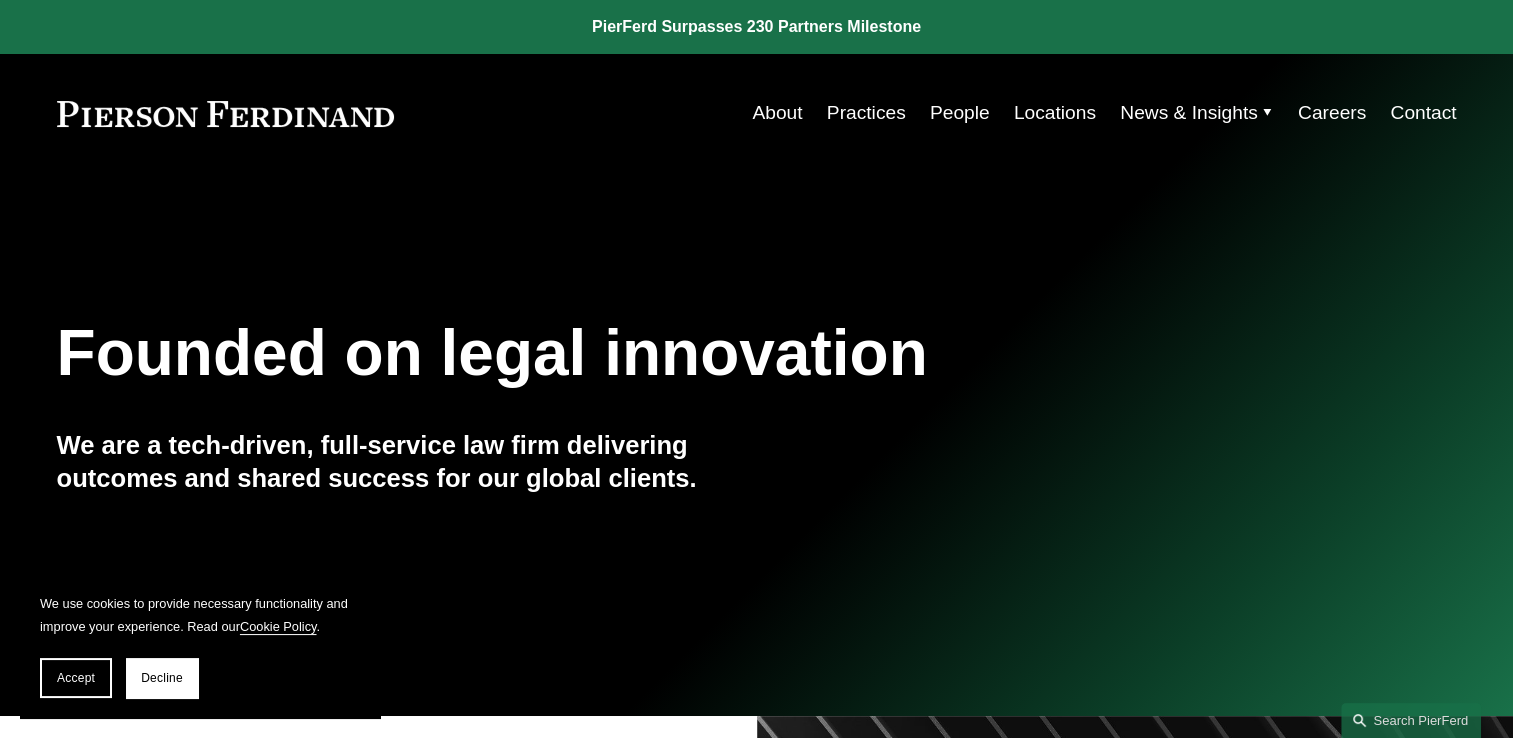 click on "People" at bounding box center [960, 113] 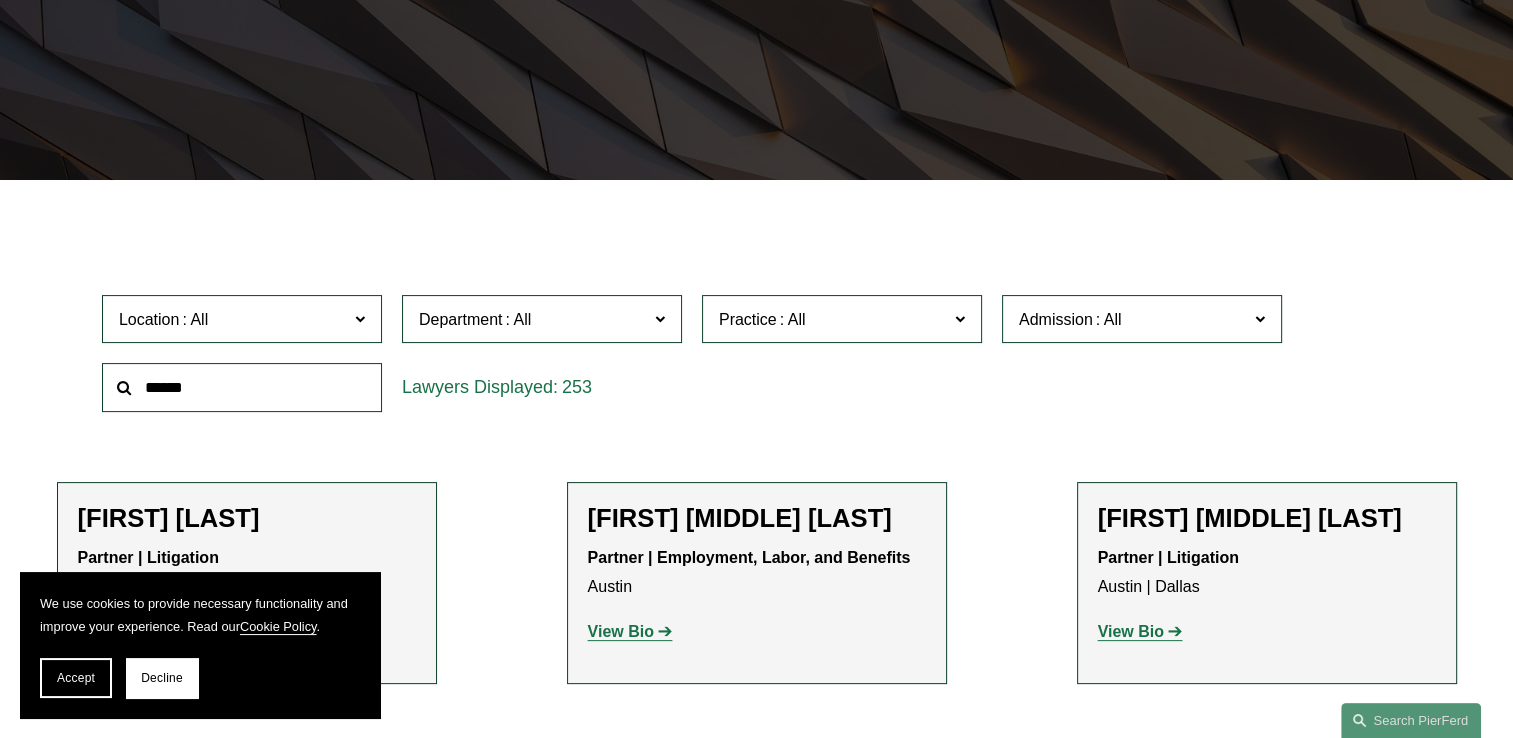 scroll, scrollTop: 400, scrollLeft: 0, axis: vertical 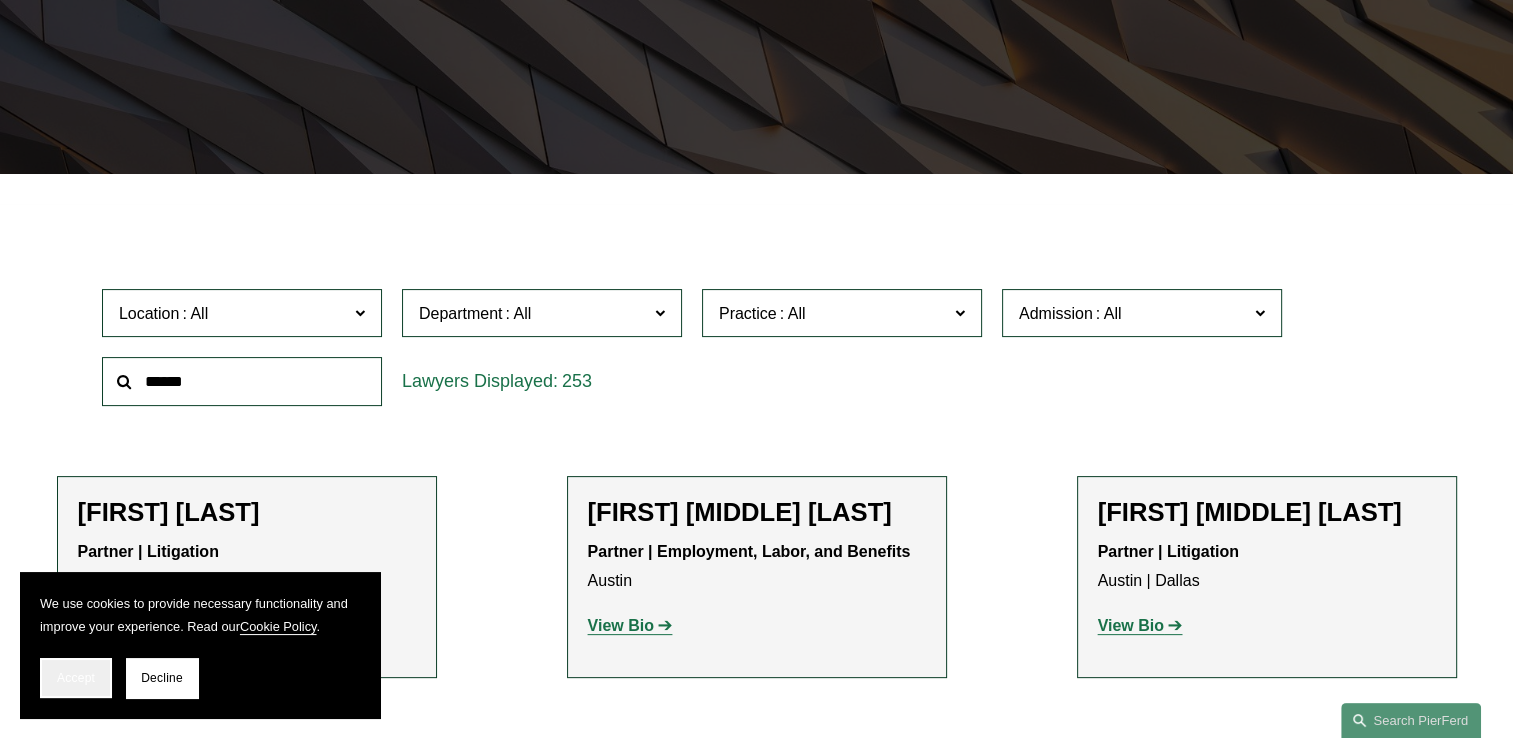 click on "Accept" at bounding box center (76, 678) 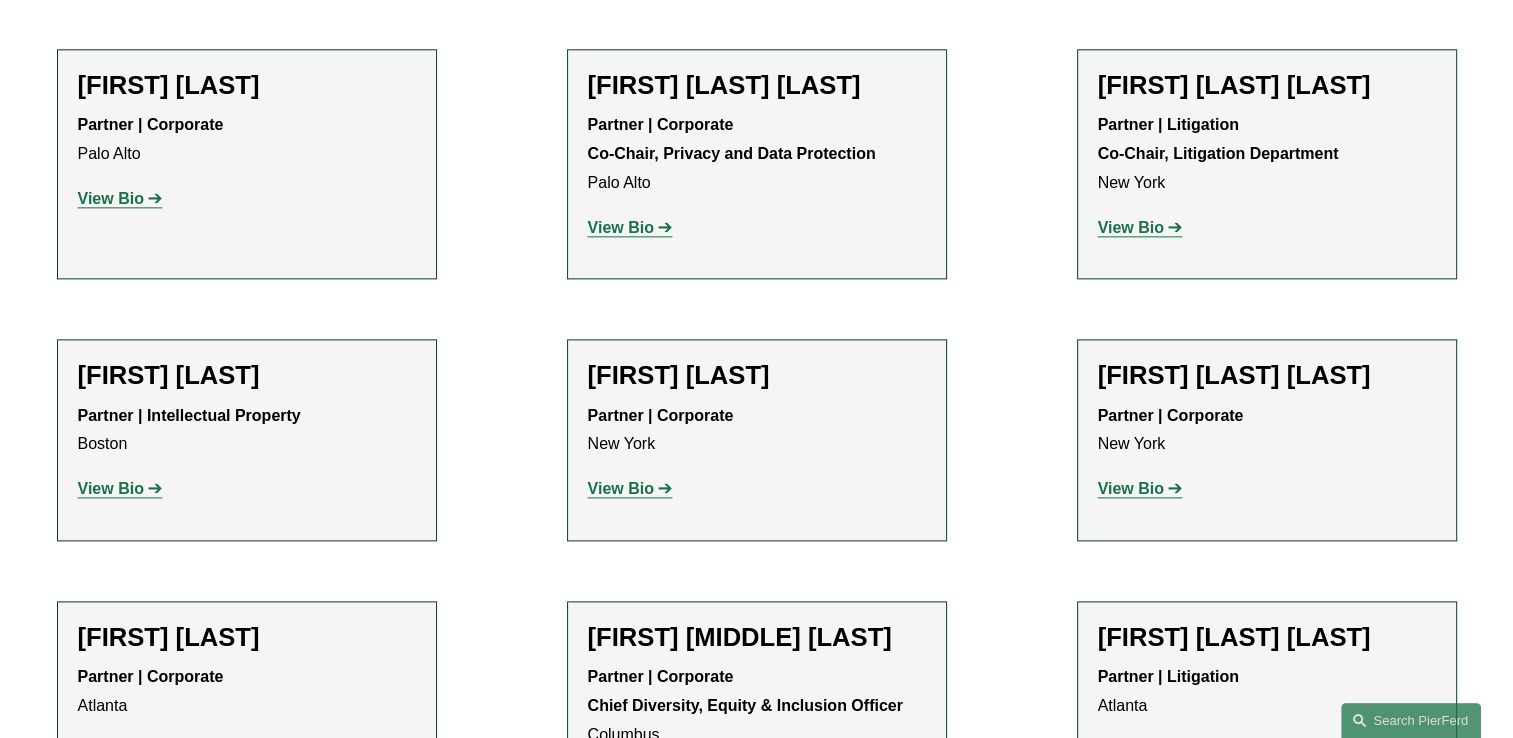 scroll, scrollTop: 2500, scrollLeft: 0, axis: vertical 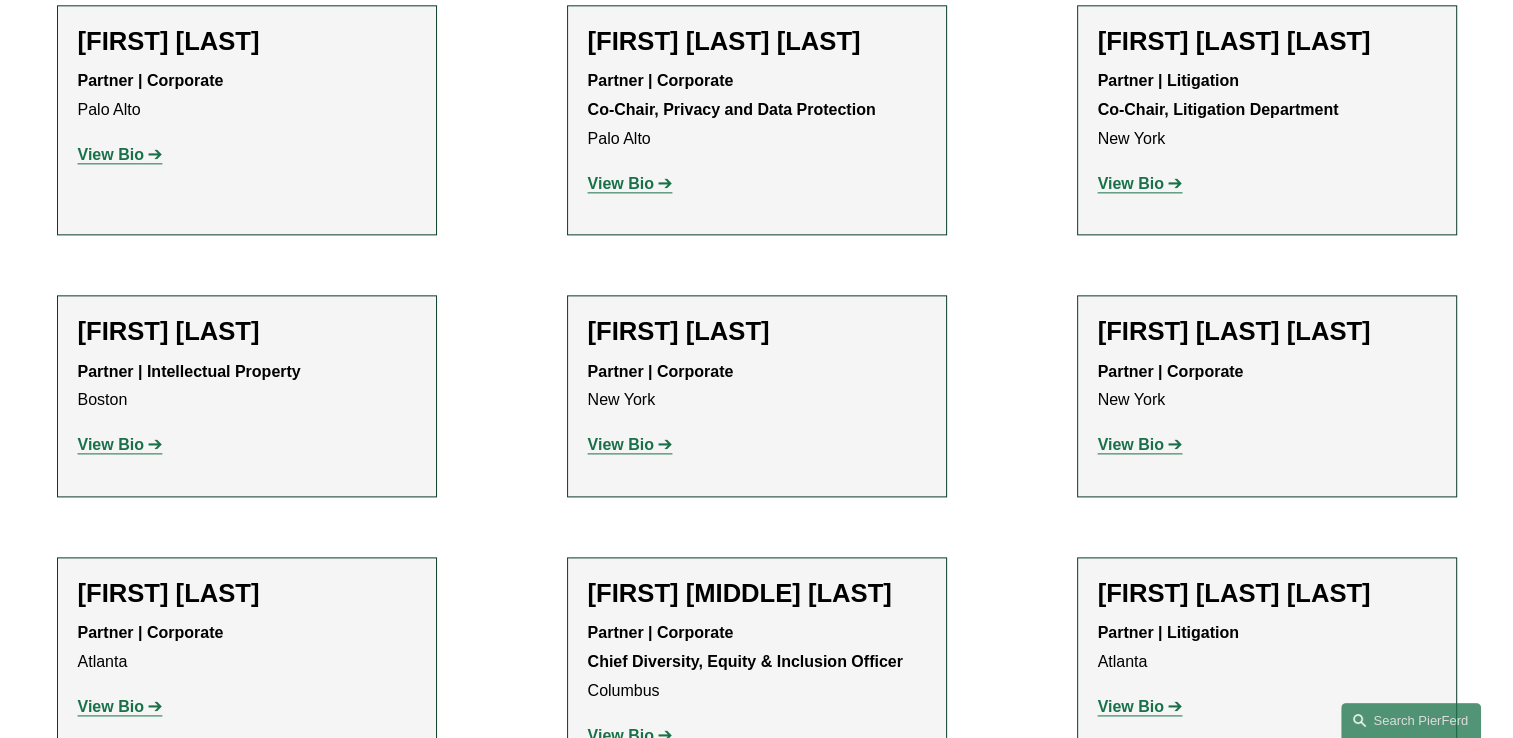 click on "View Bio" 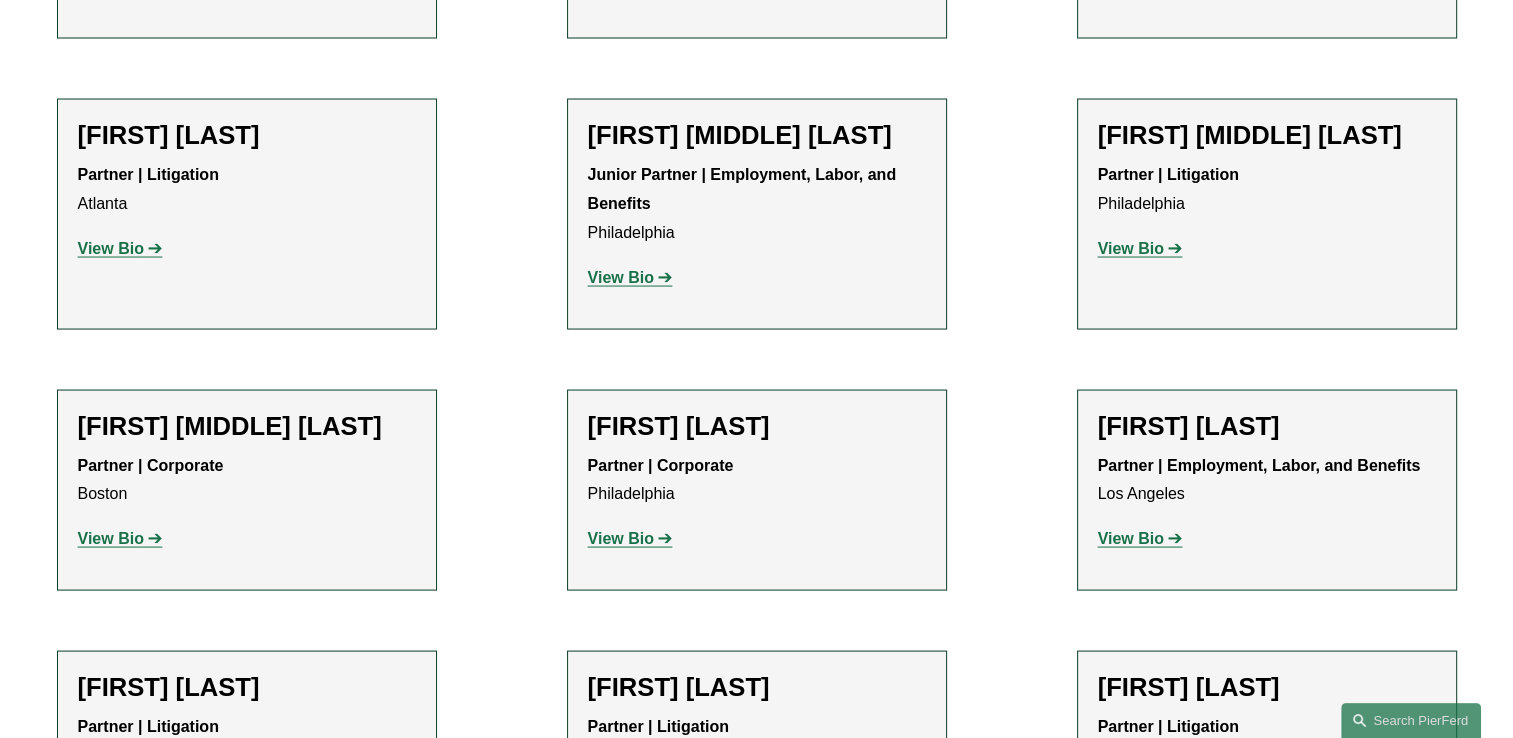 scroll, scrollTop: 3900, scrollLeft: 0, axis: vertical 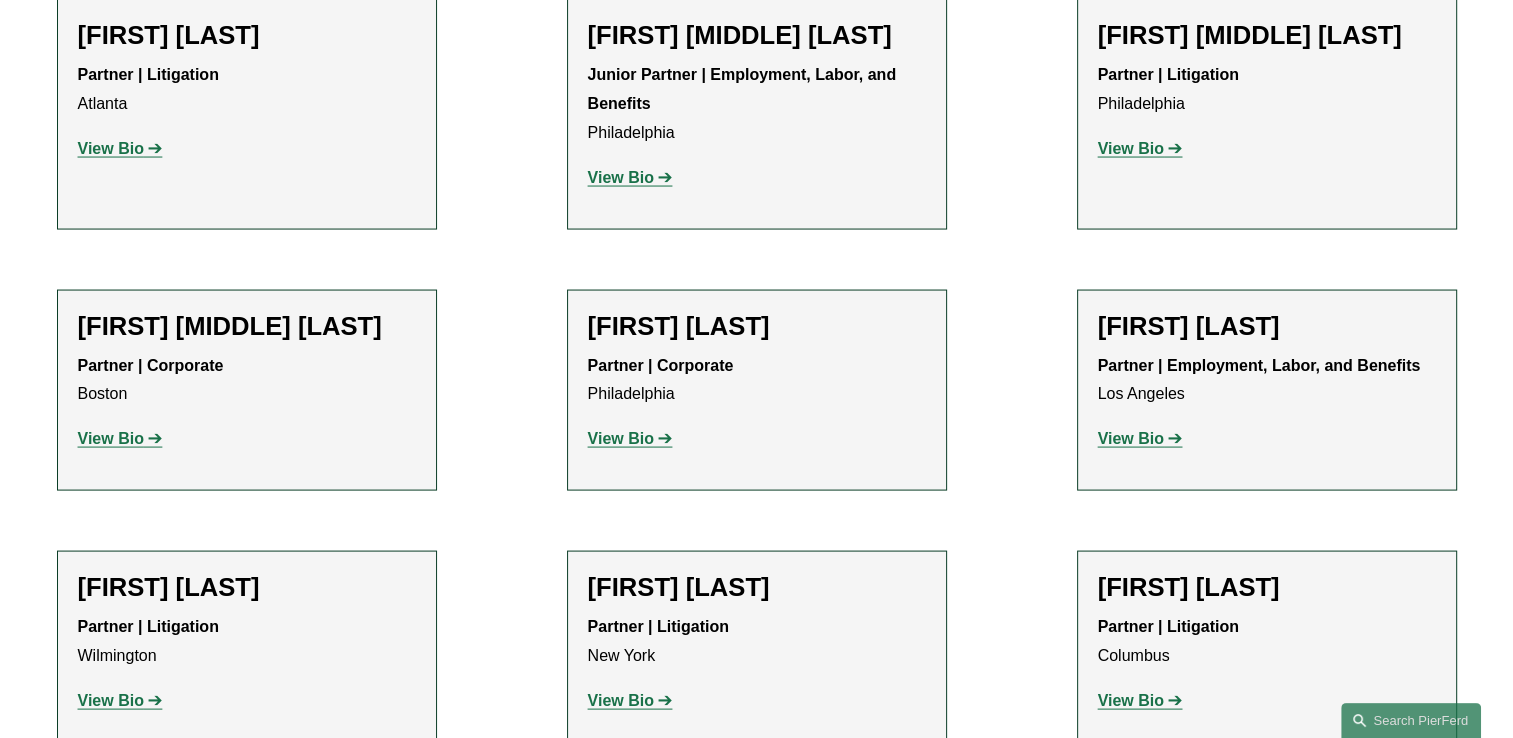 click on "View Bio" 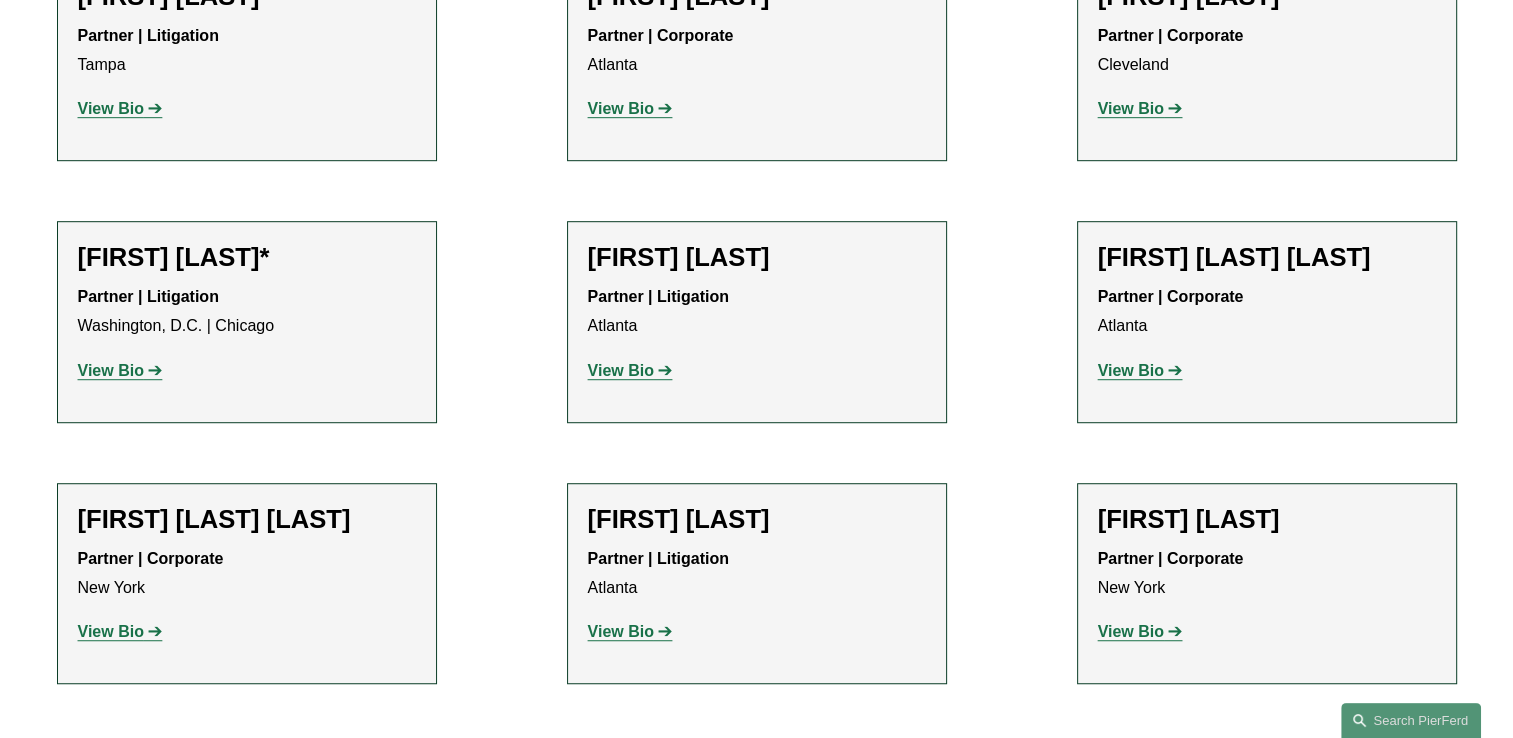 scroll, scrollTop: 8800, scrollLeft: 0, axis: vertical 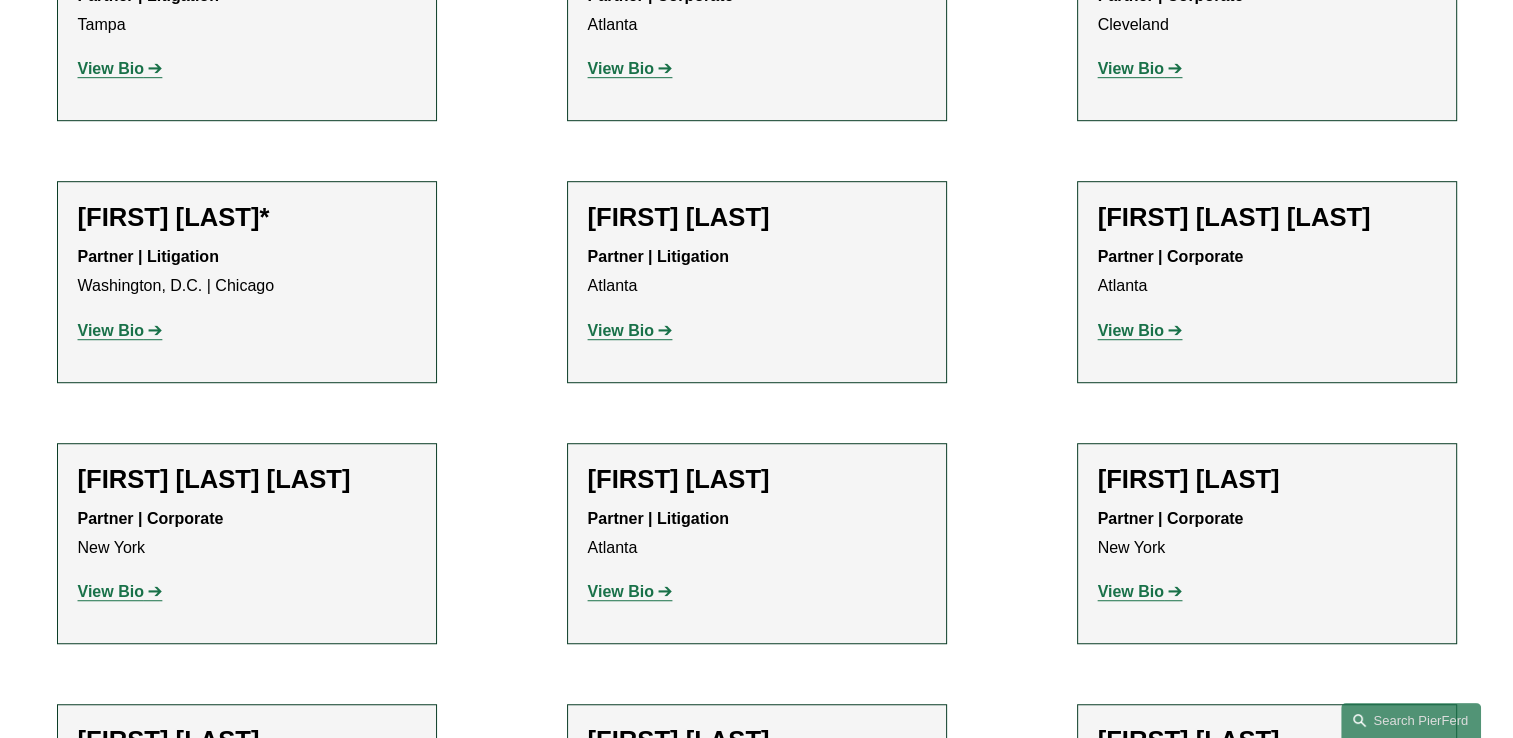 click on "View Bio" 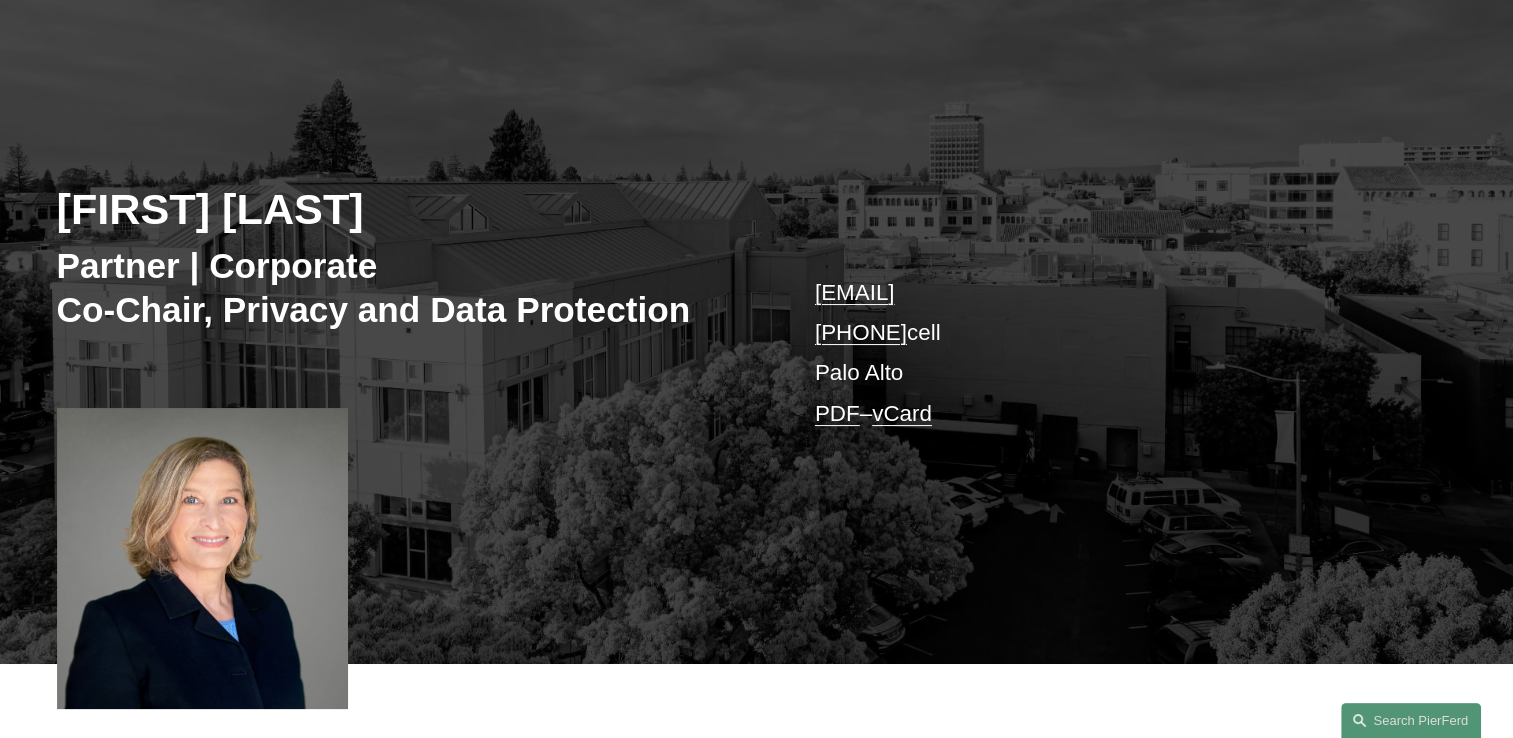 scroll, scrollTop: 200, scrollLeft: 0, axis: vertical 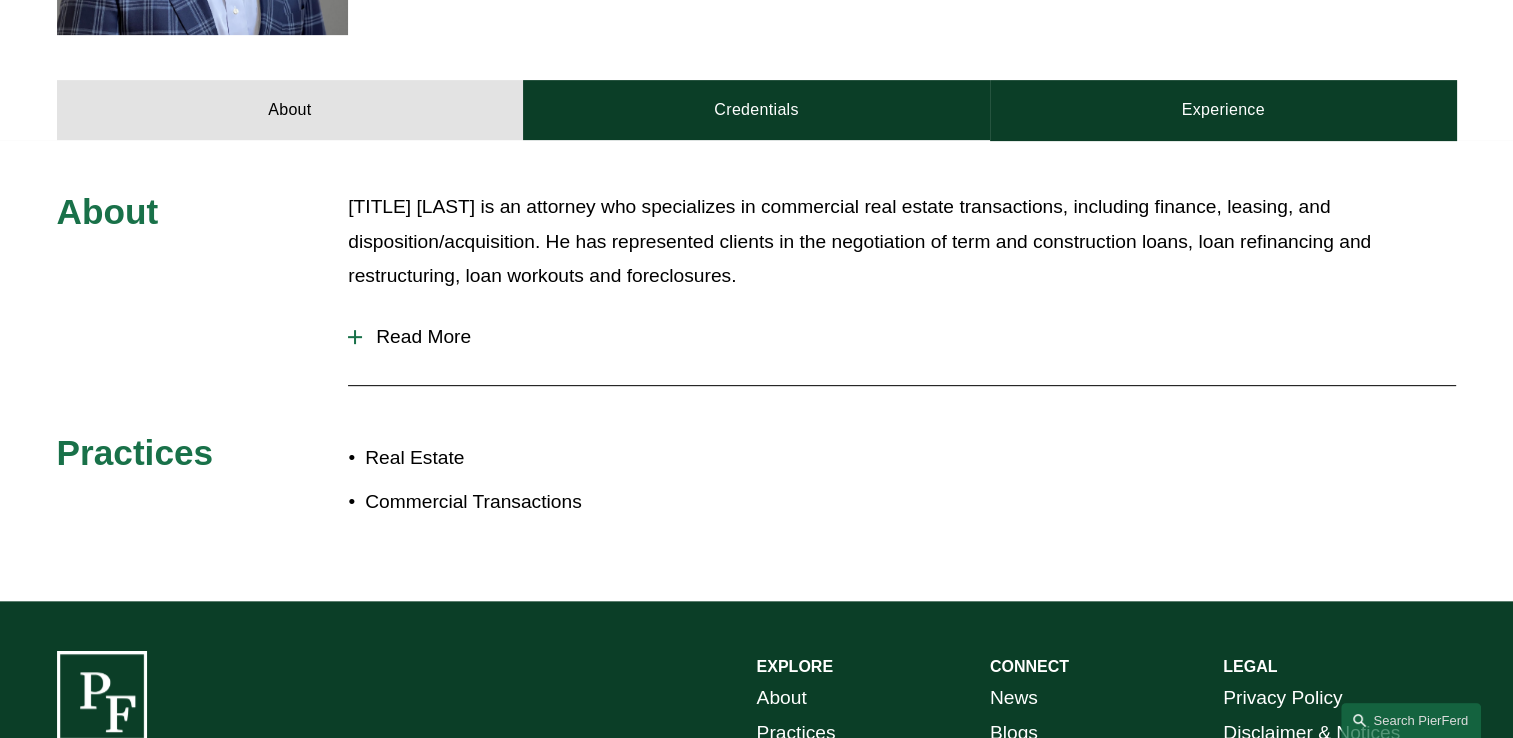 click at bounding box center [355, 337] 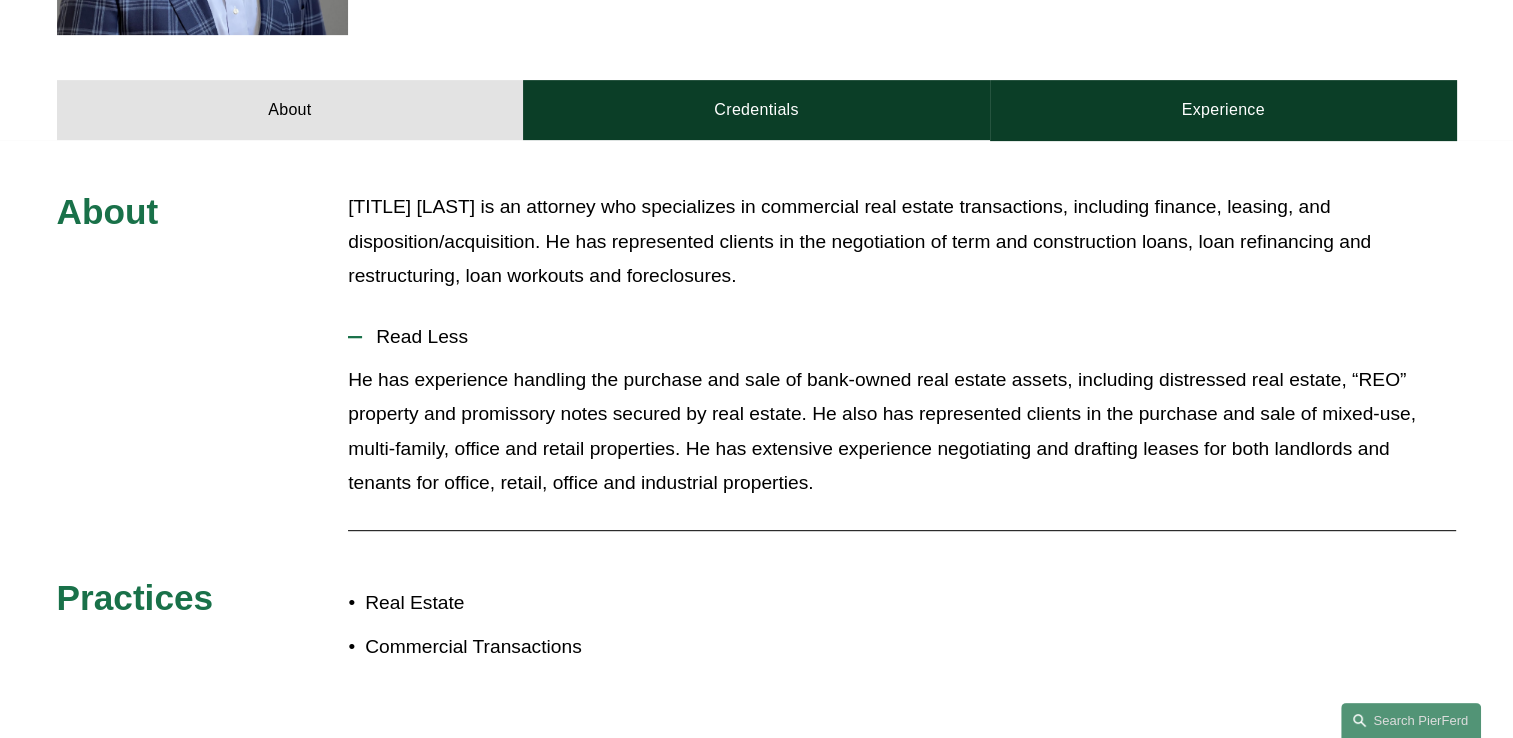 click at bounding box center (355, 337) 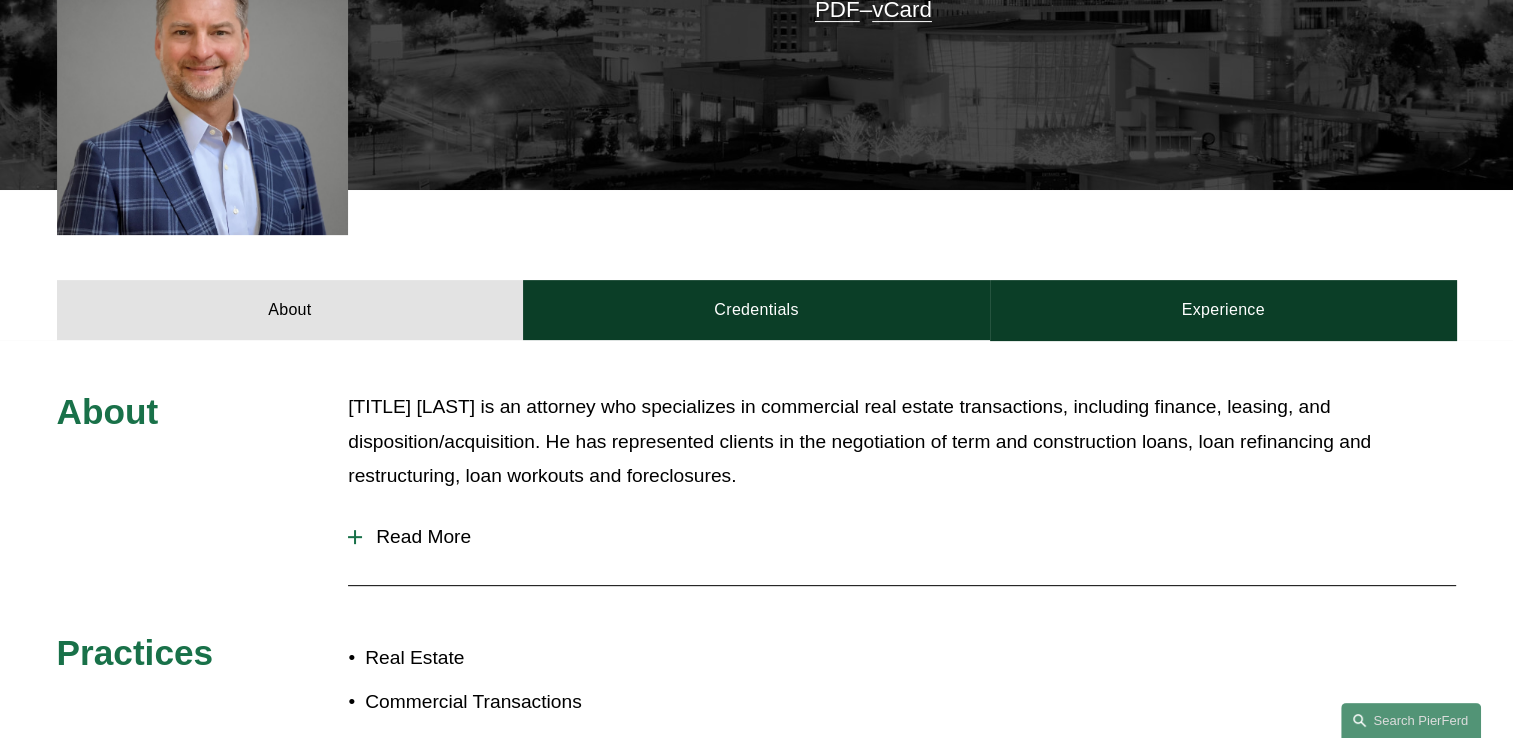 scroll, scrollTop: 300, scrollLeft: 0, axis: vertical 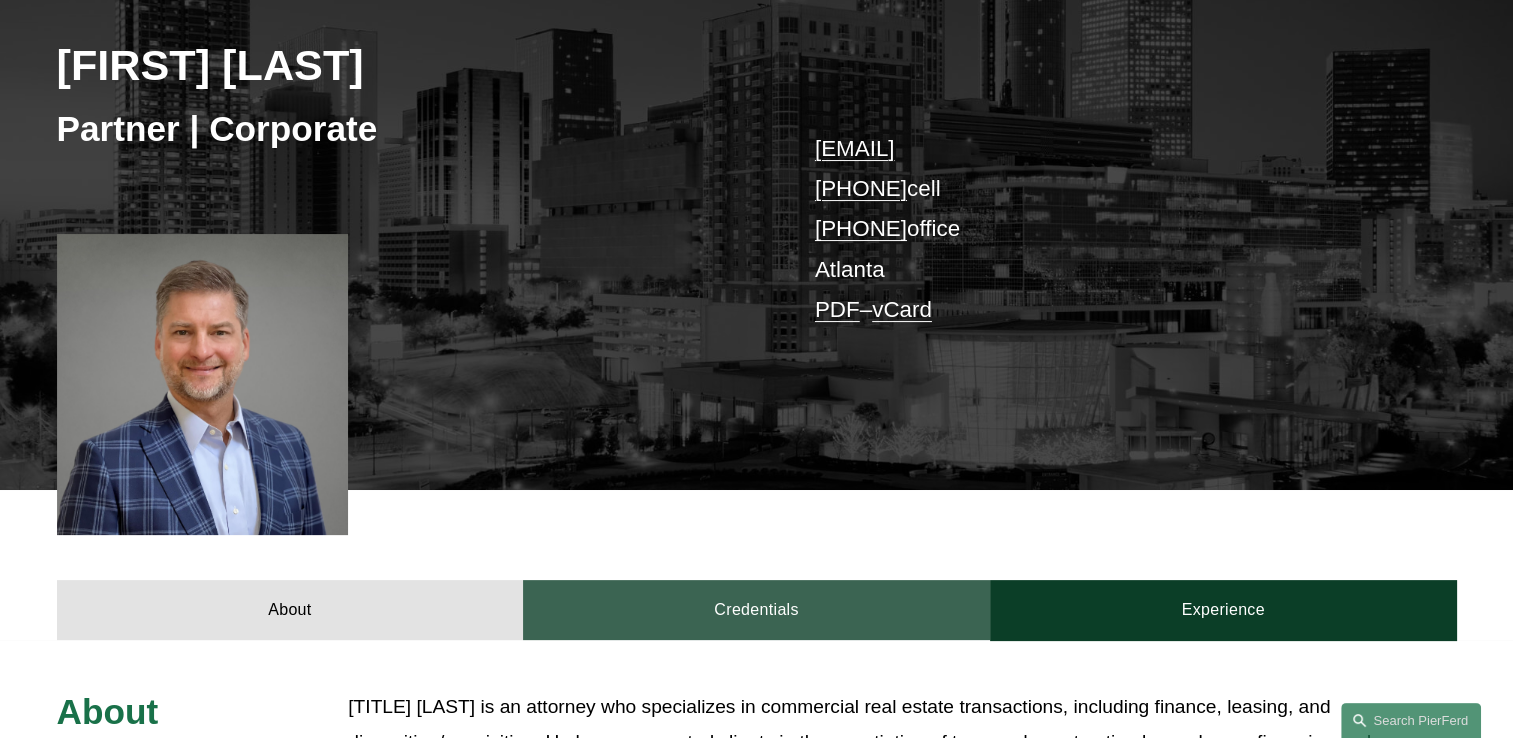 click on "Credentials" at bounding box center [756, 610] 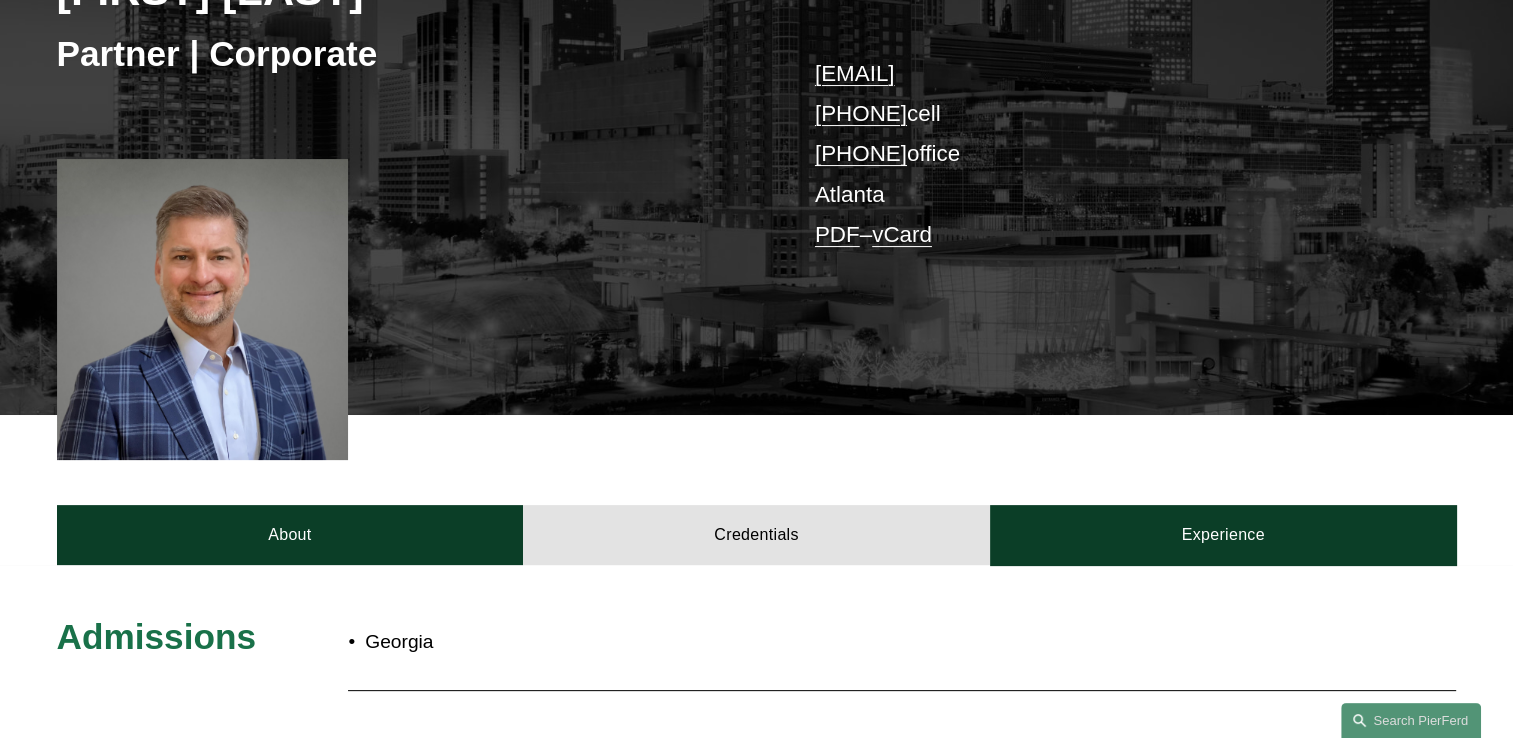scroll, scrollTop: 500, scrollLeft: 0, axis: vertical 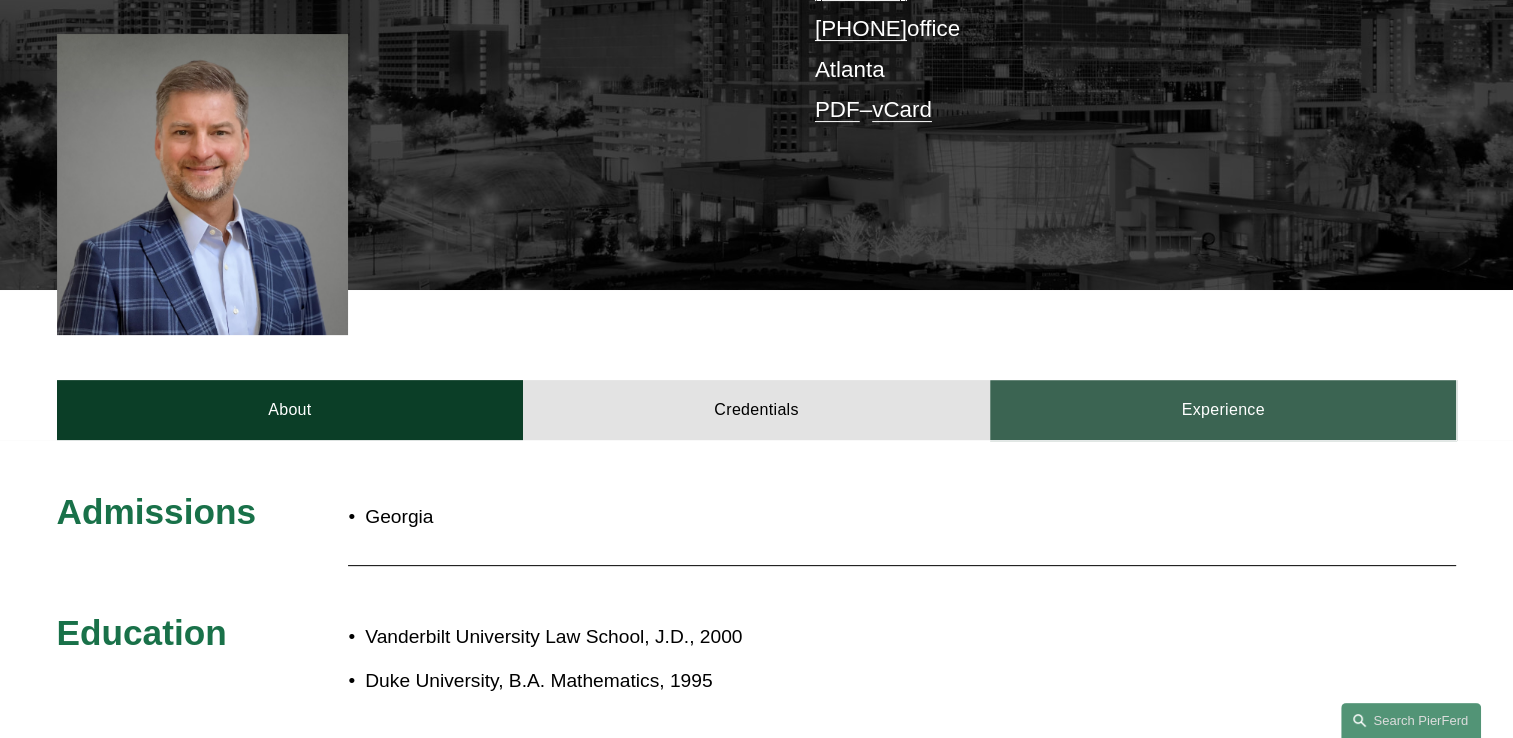 click on "Experience" at bounding box center [1223, 410] 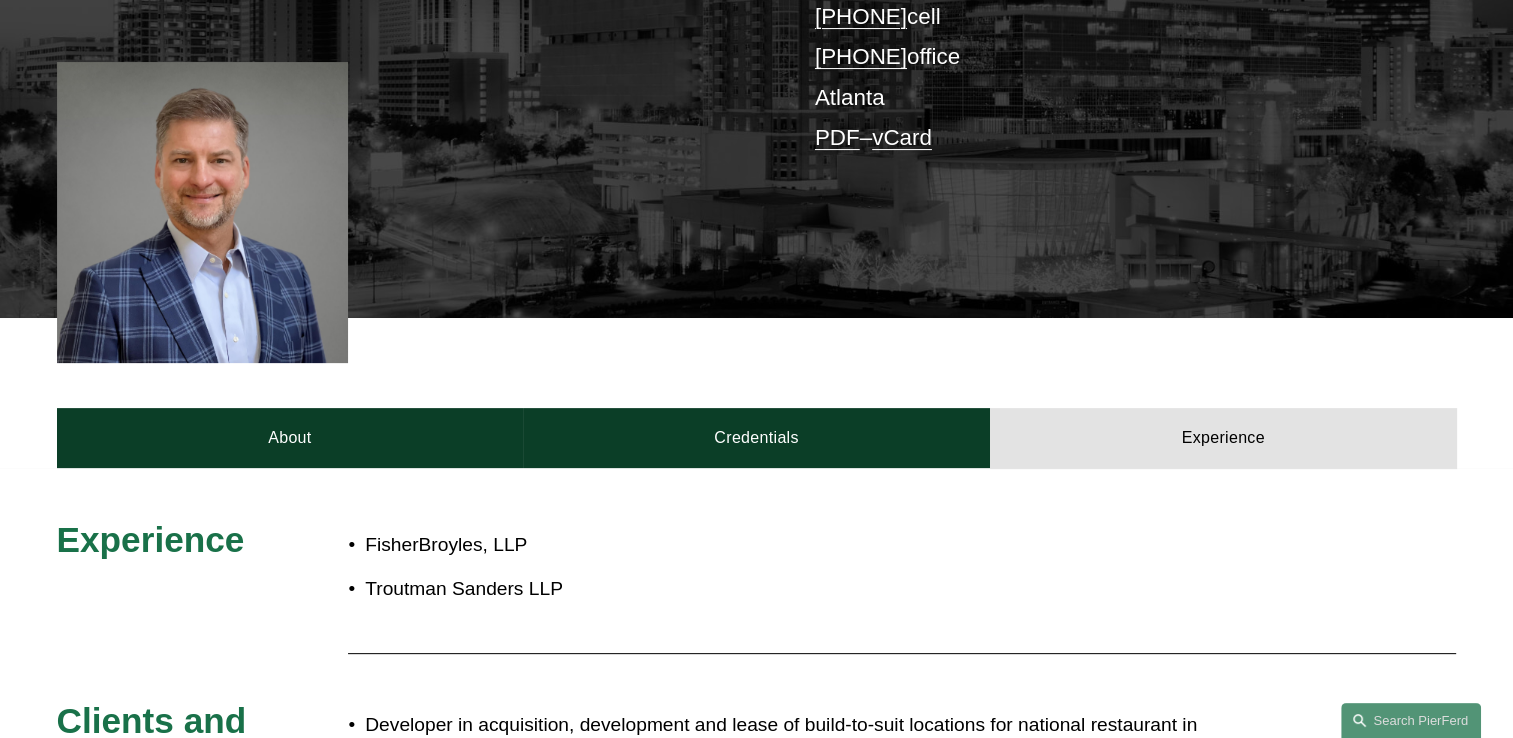scroll, scrollTop: 200, scrollLeft: 0, axis: vertical 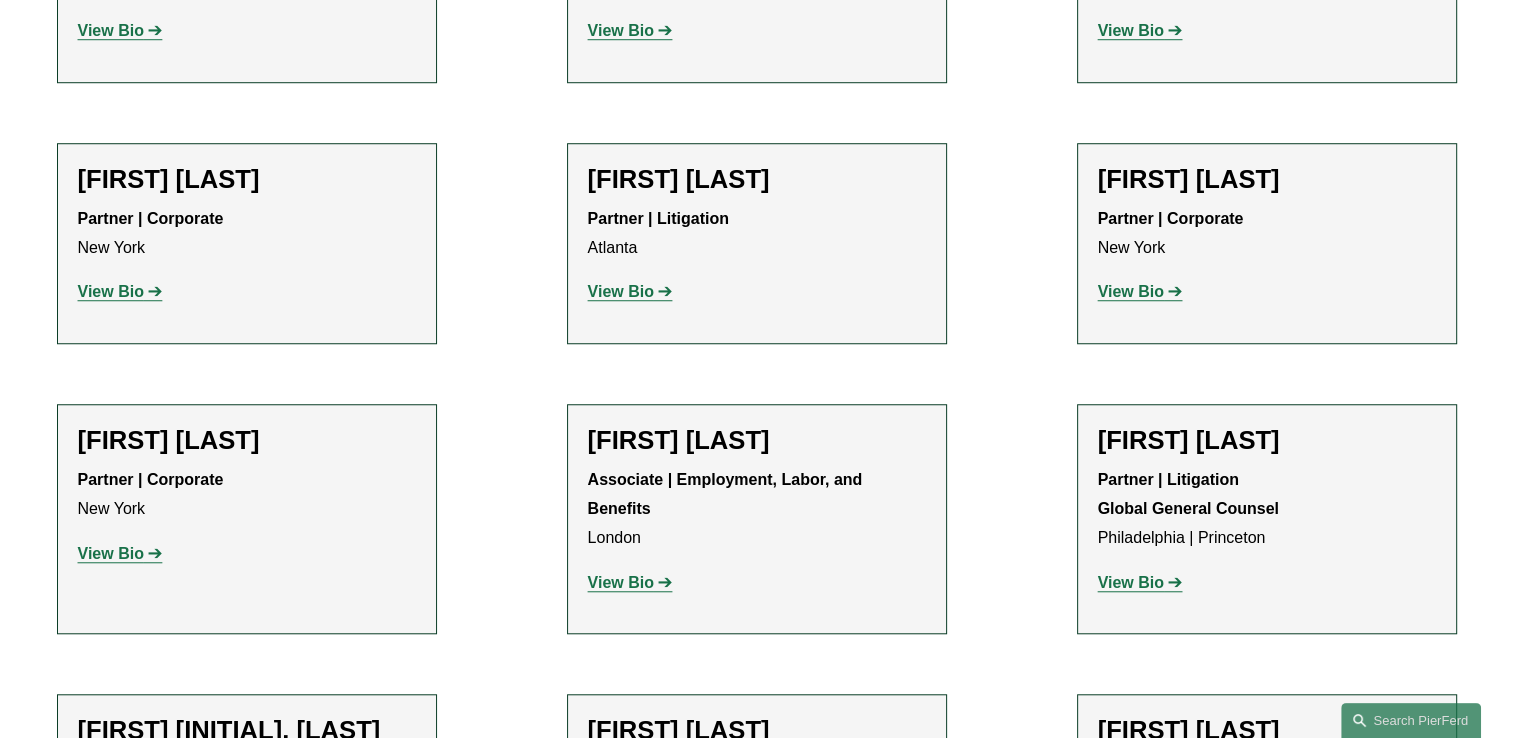 click on "View Bio" 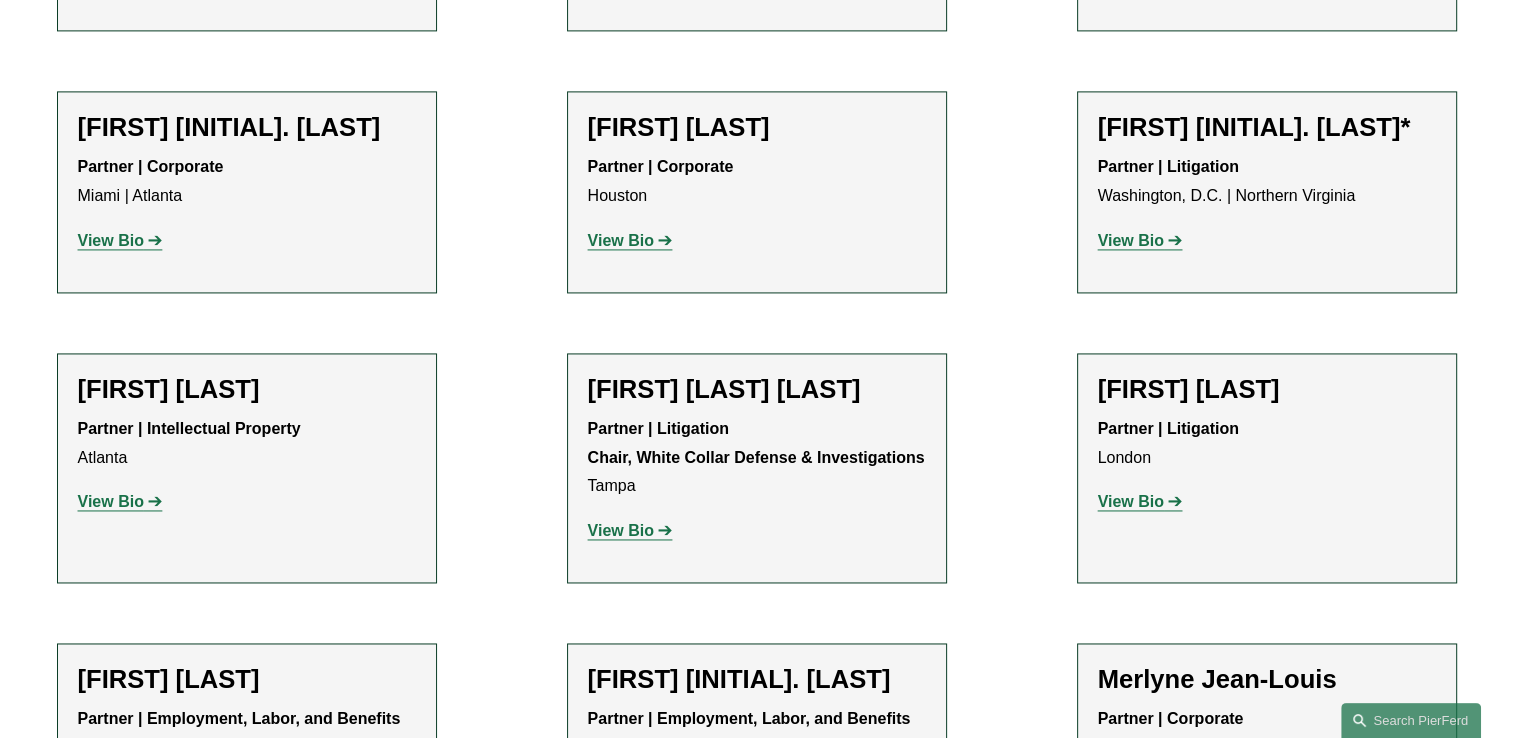 scroll, scrollTop: 10500, scrollLeft: 0, axis: vertical 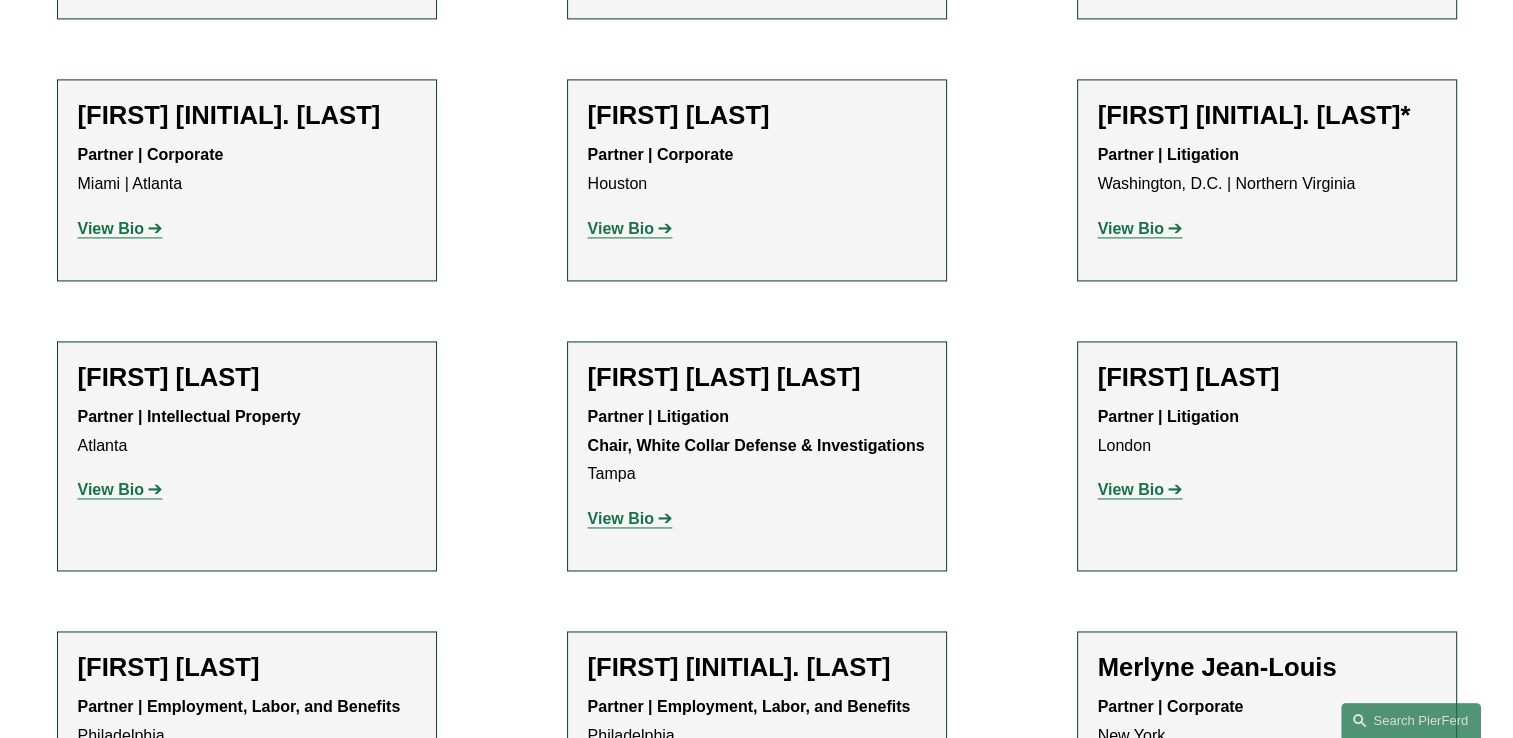 click on "View Bio" 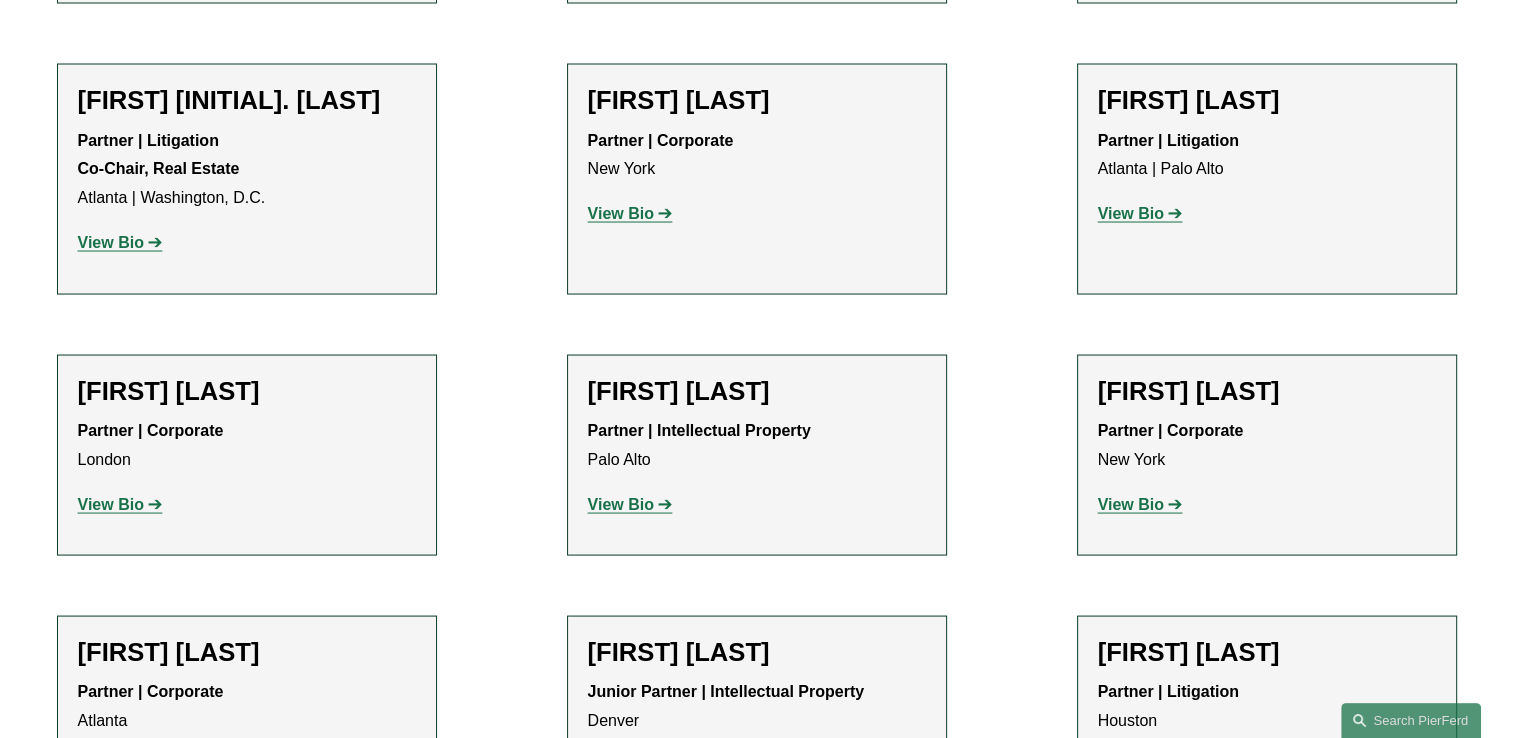 scroll, scrollTop: 11200, scrollLeft: 0, axis: vertical 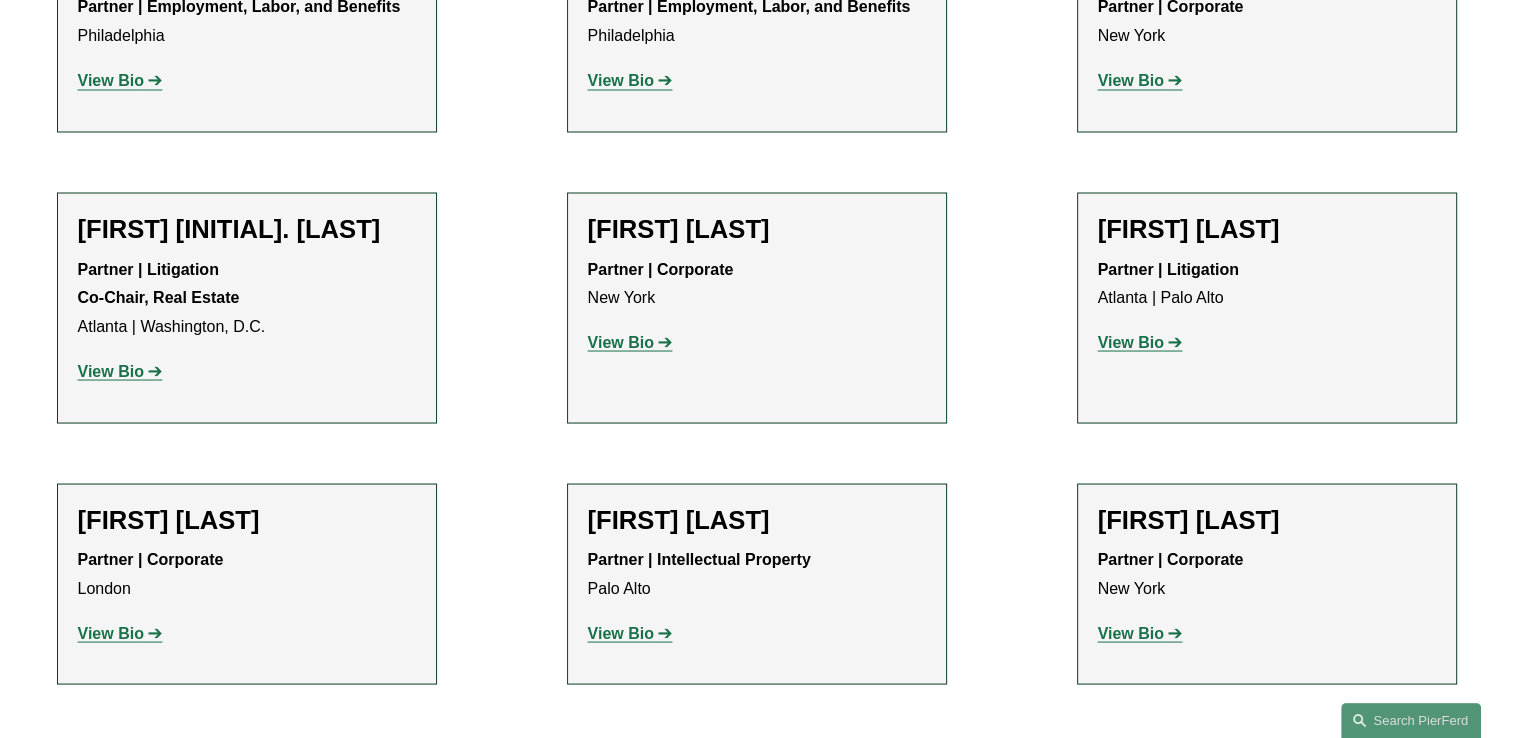 click on "View Bio" 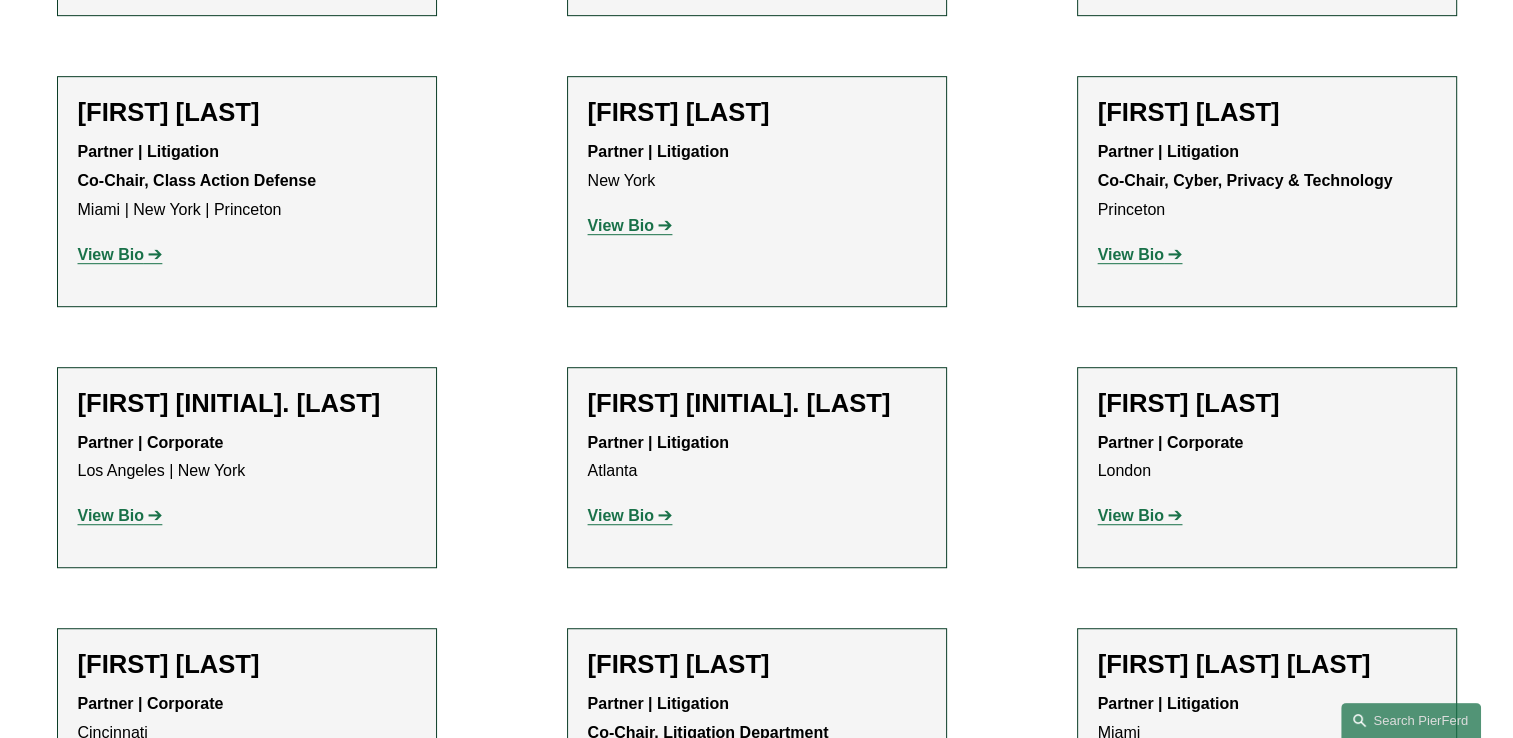 scroll, scrollTop: 16400, scrollLeft: 0, axis: vertical 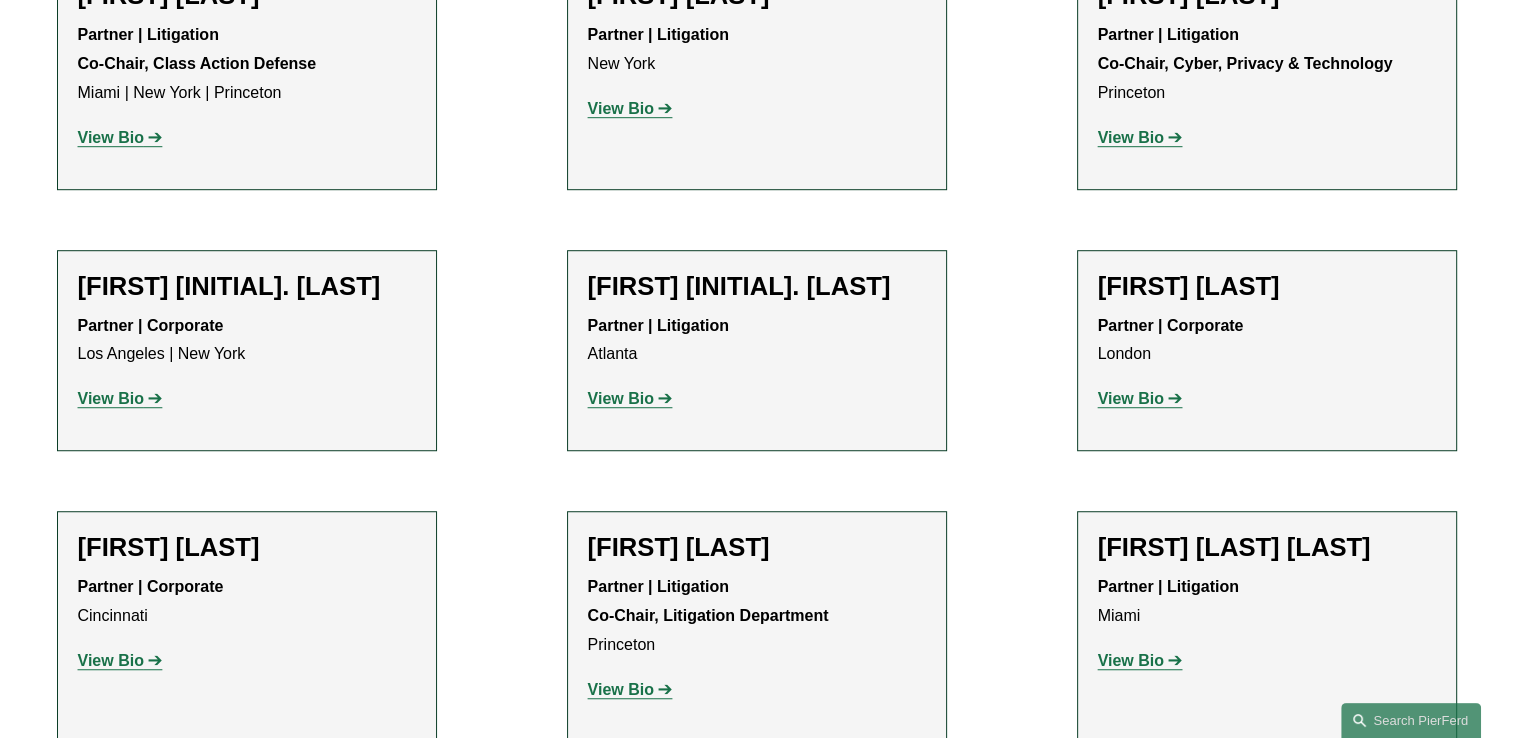 click on "View Bio" 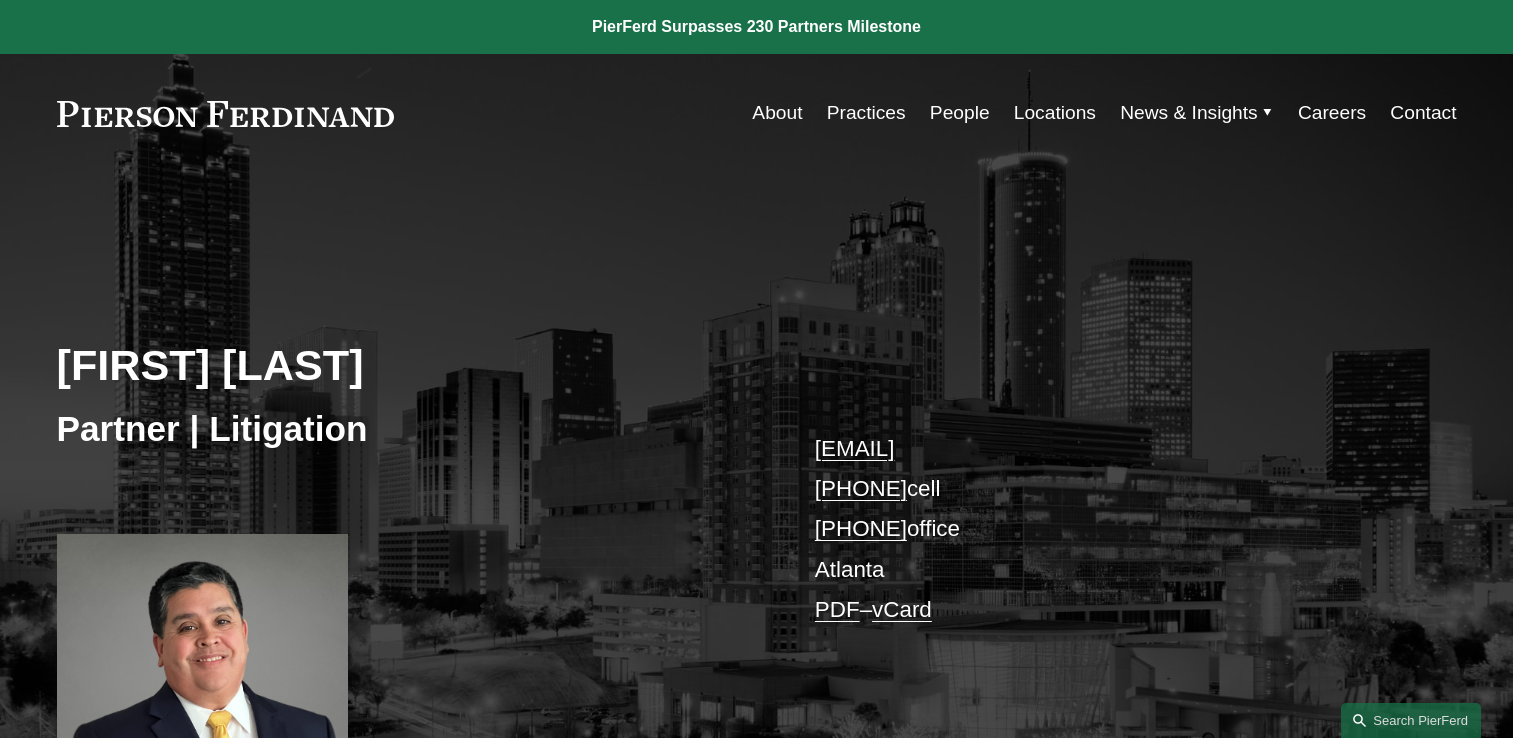scroll, scrollTop: 0, scrollLeft: 0, axis: both 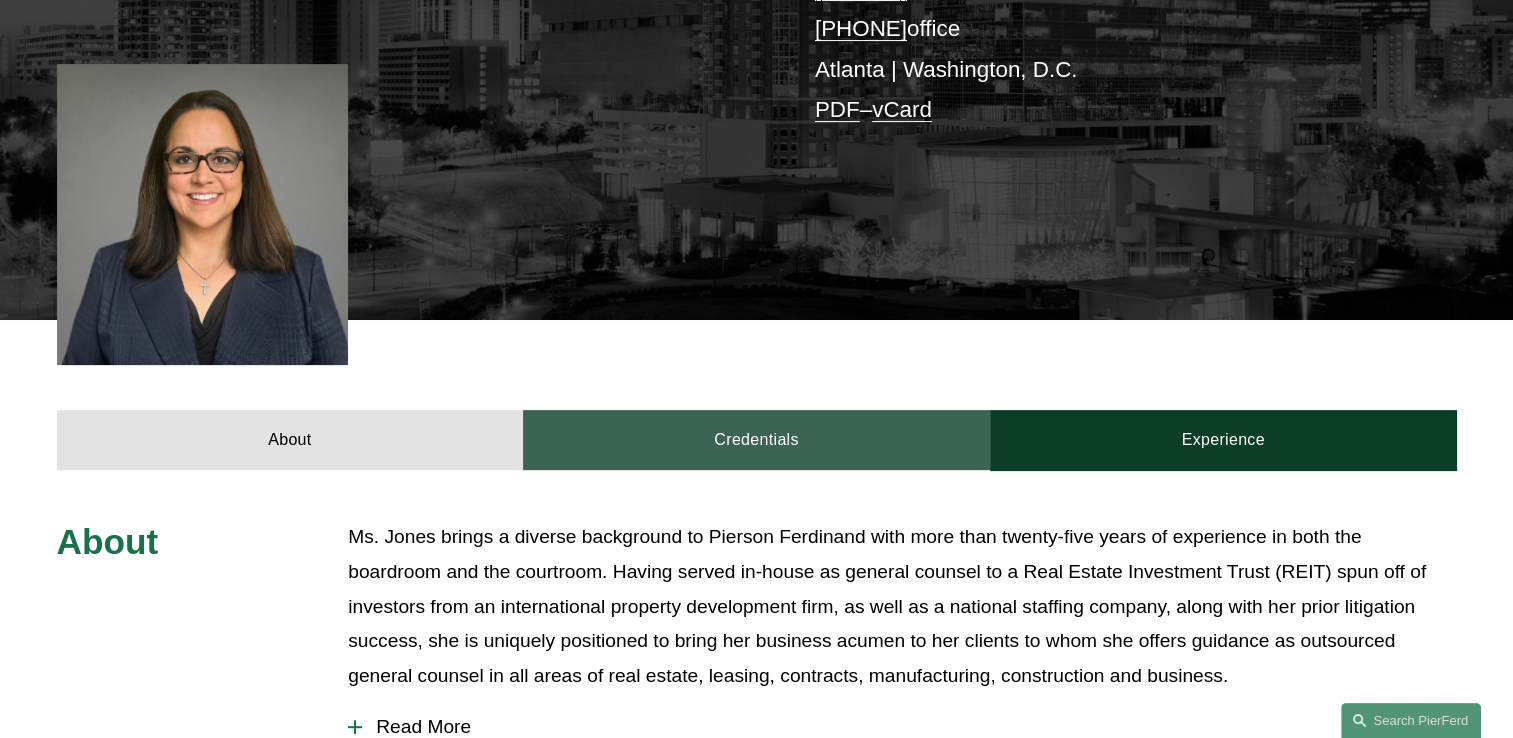 click on "Credentials" at bounding box center [756, 440] 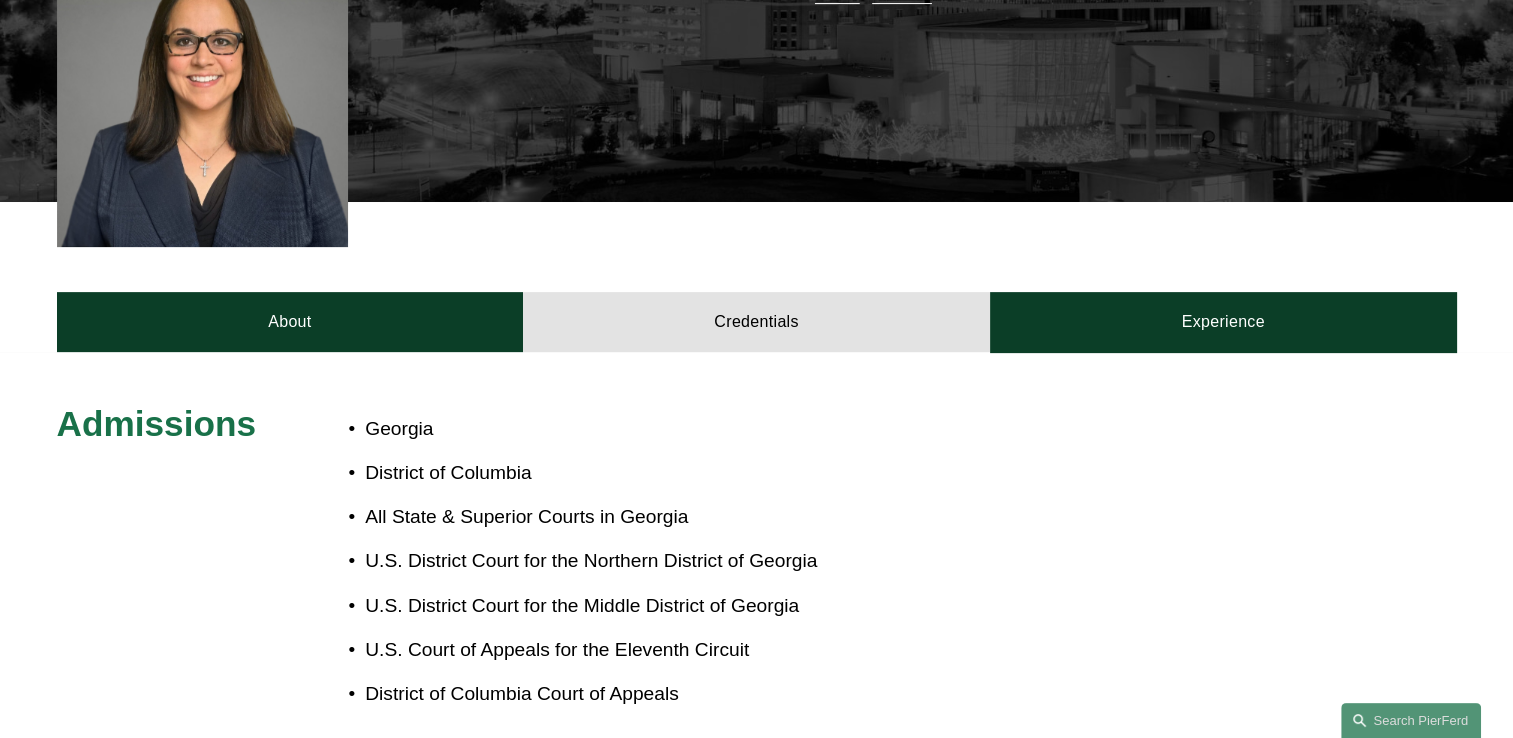 scroll, scrollTop: 500, scrollLeft: 0, axis: vertical 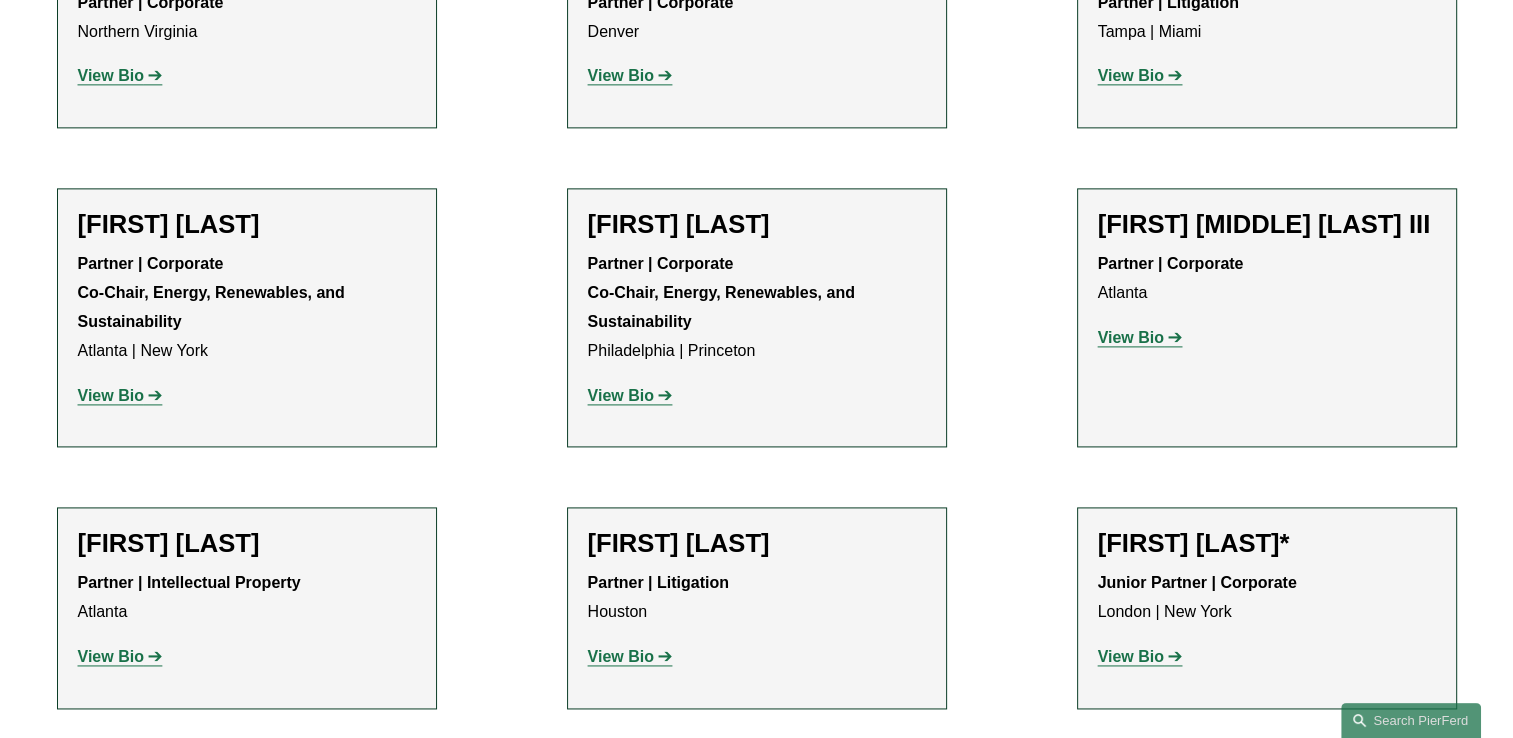 click on "View Bio" 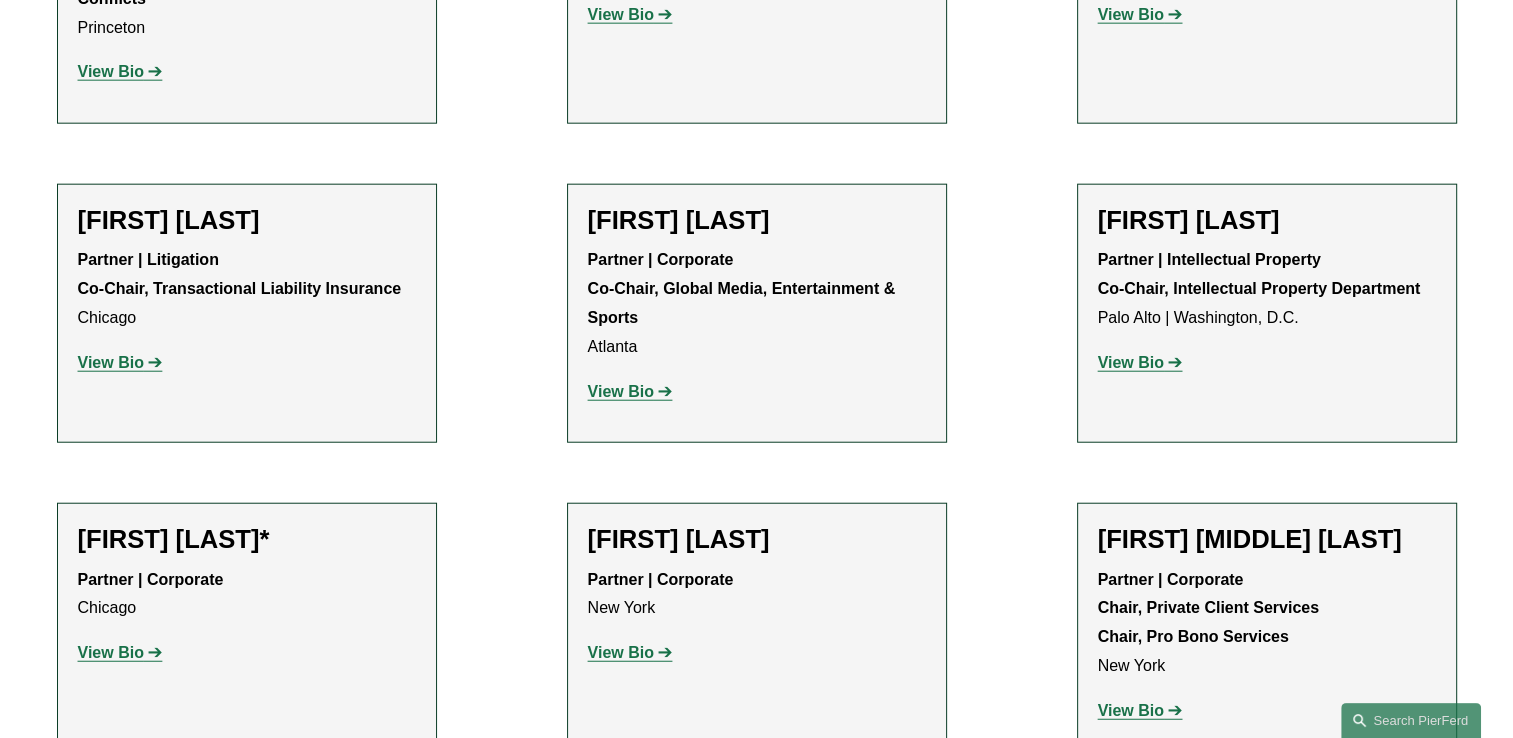 scroll, scrollTop: 20100, scrollLeft: 0, axis: vertical 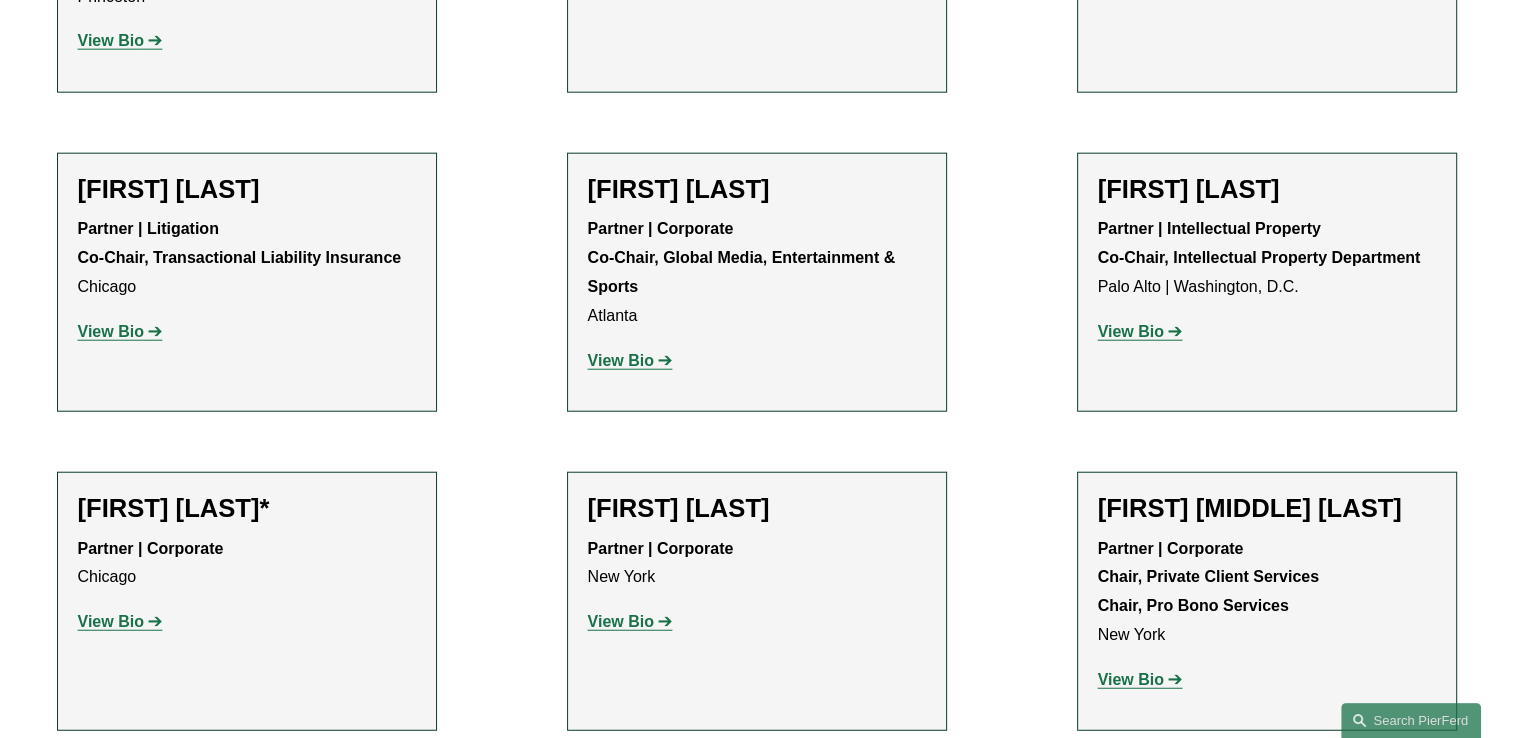 click on "View Bio" 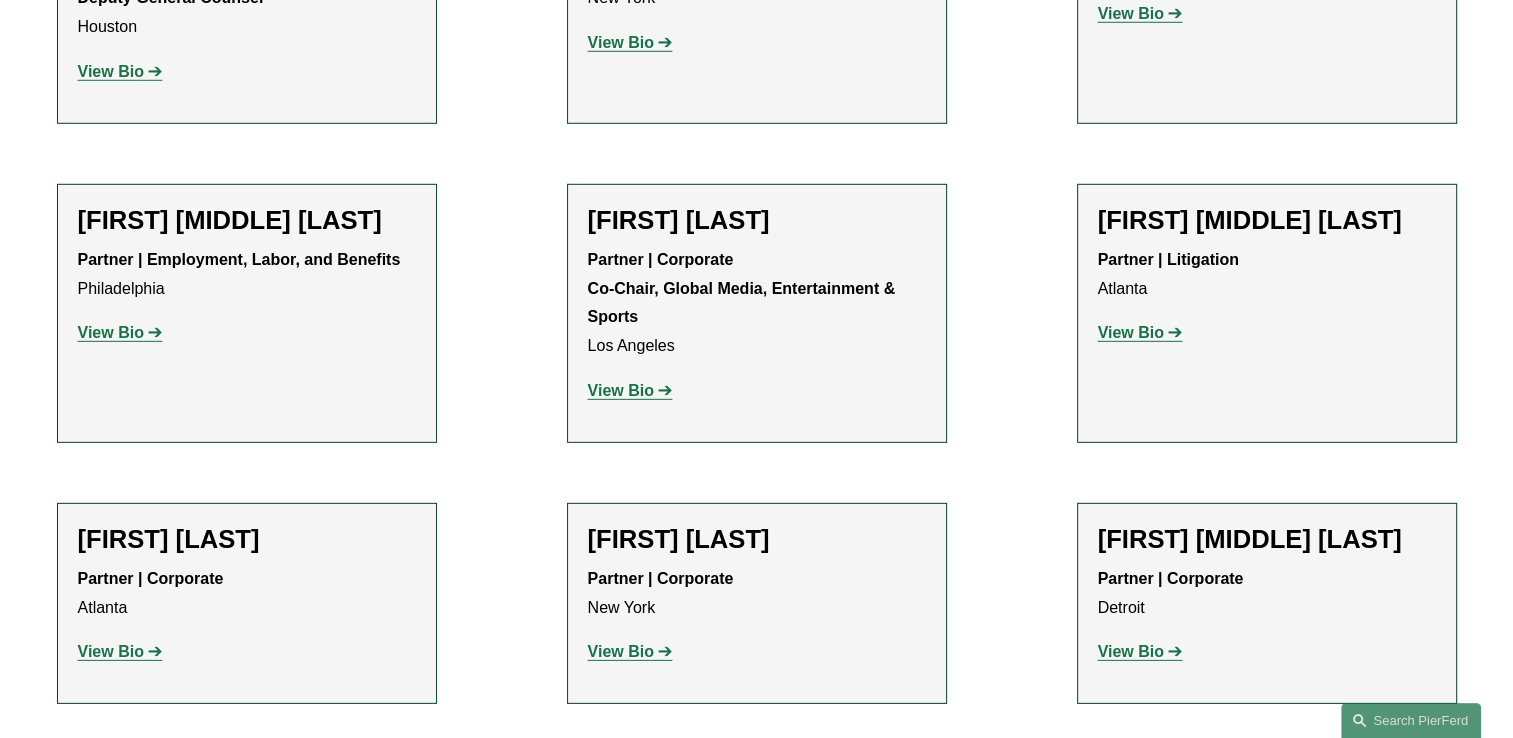 scroll, scrollTop: 21100, scrollLeft: 0, axis: vertical 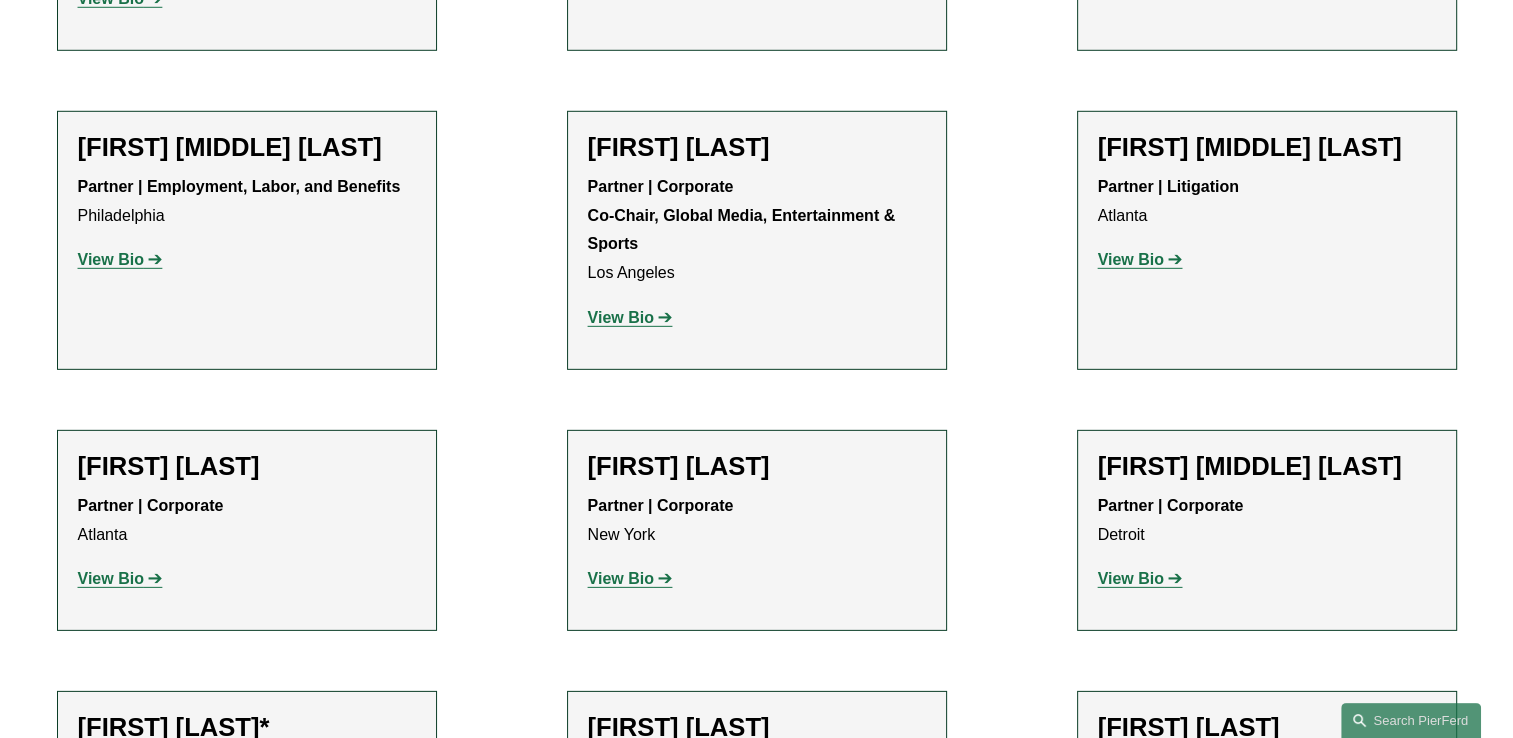 click on "View Bio" 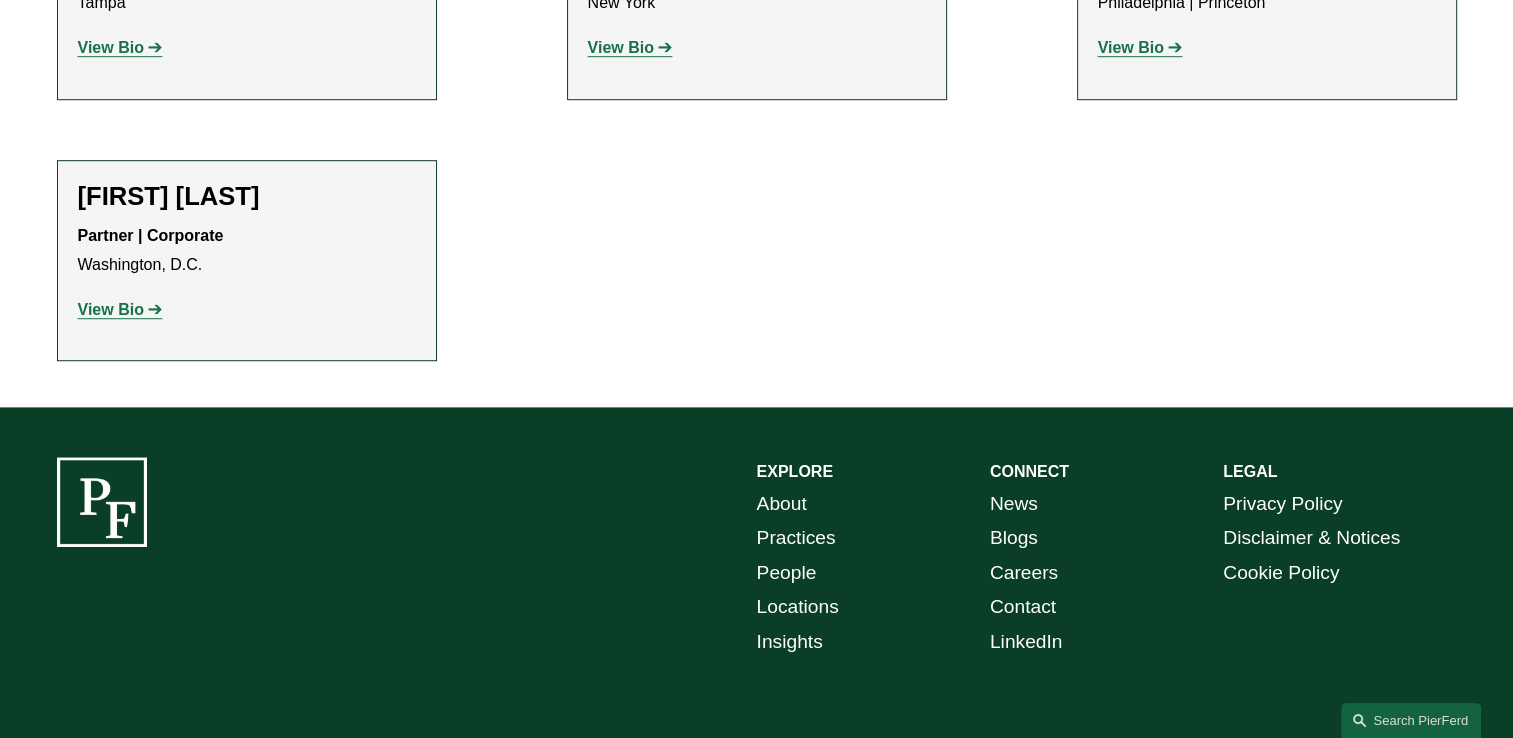 scroll, scrollTop: 24053, scrollLeft: 0, axis: vertical 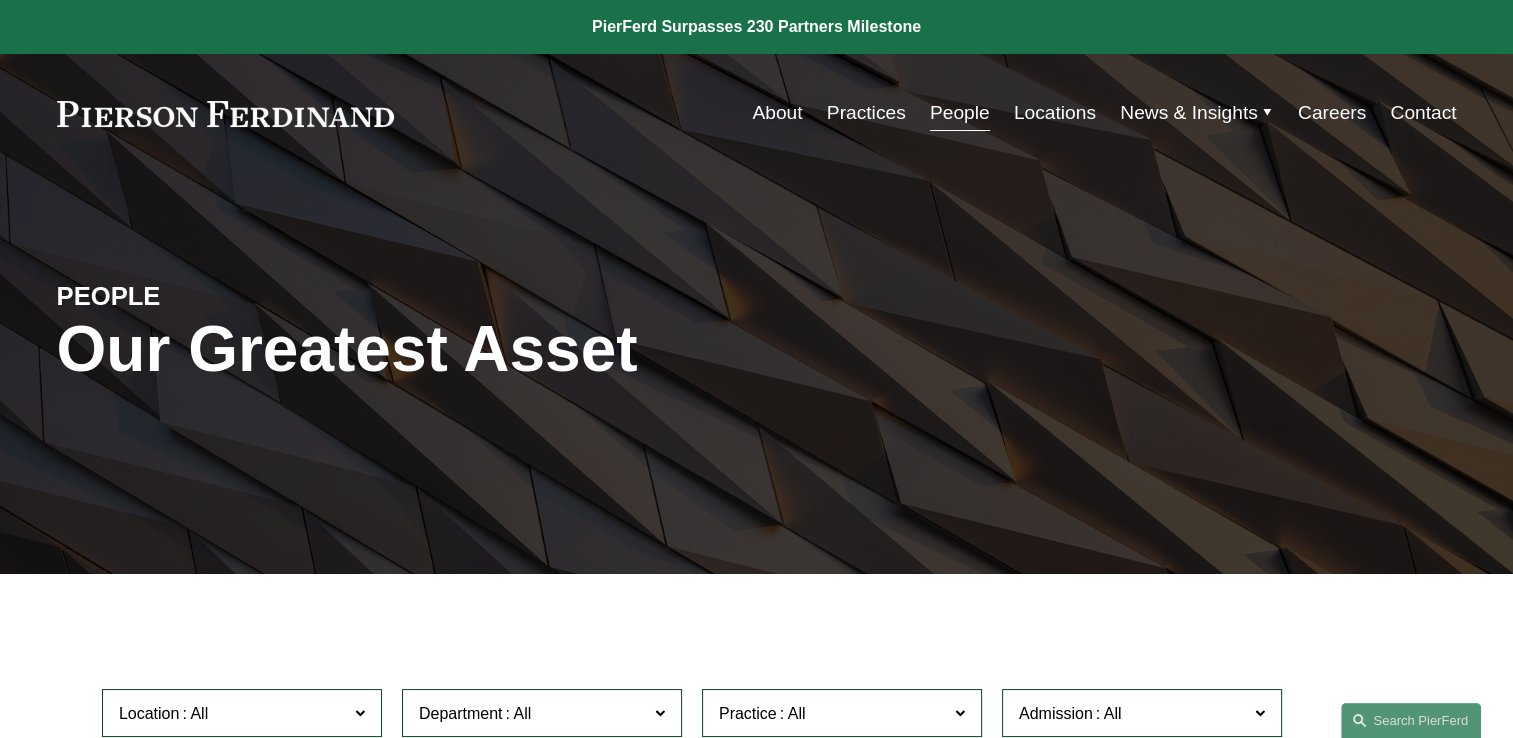 click at bounding box center [226, 114] 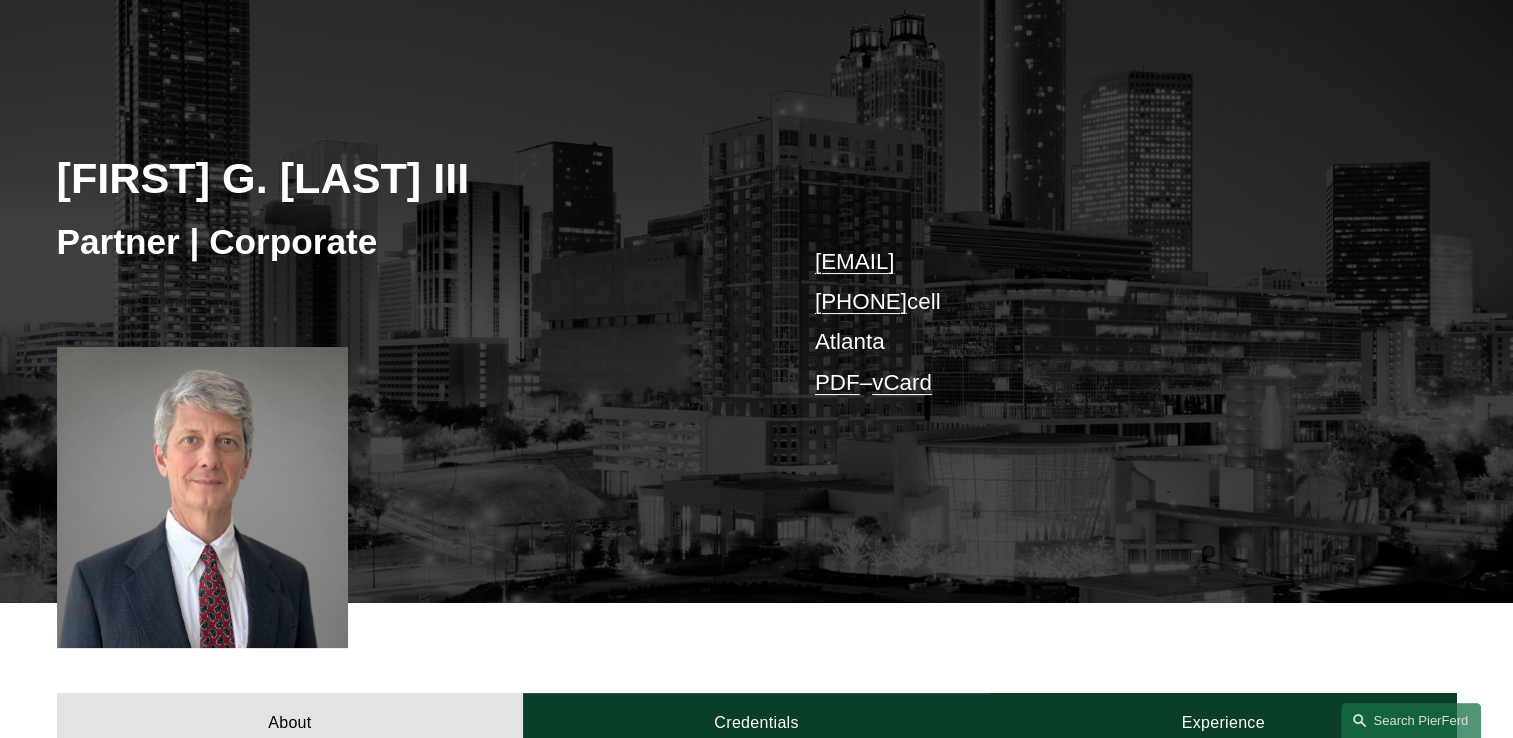 scroll, scrollTop: 200, scrollLeft: 0, axis: vertical 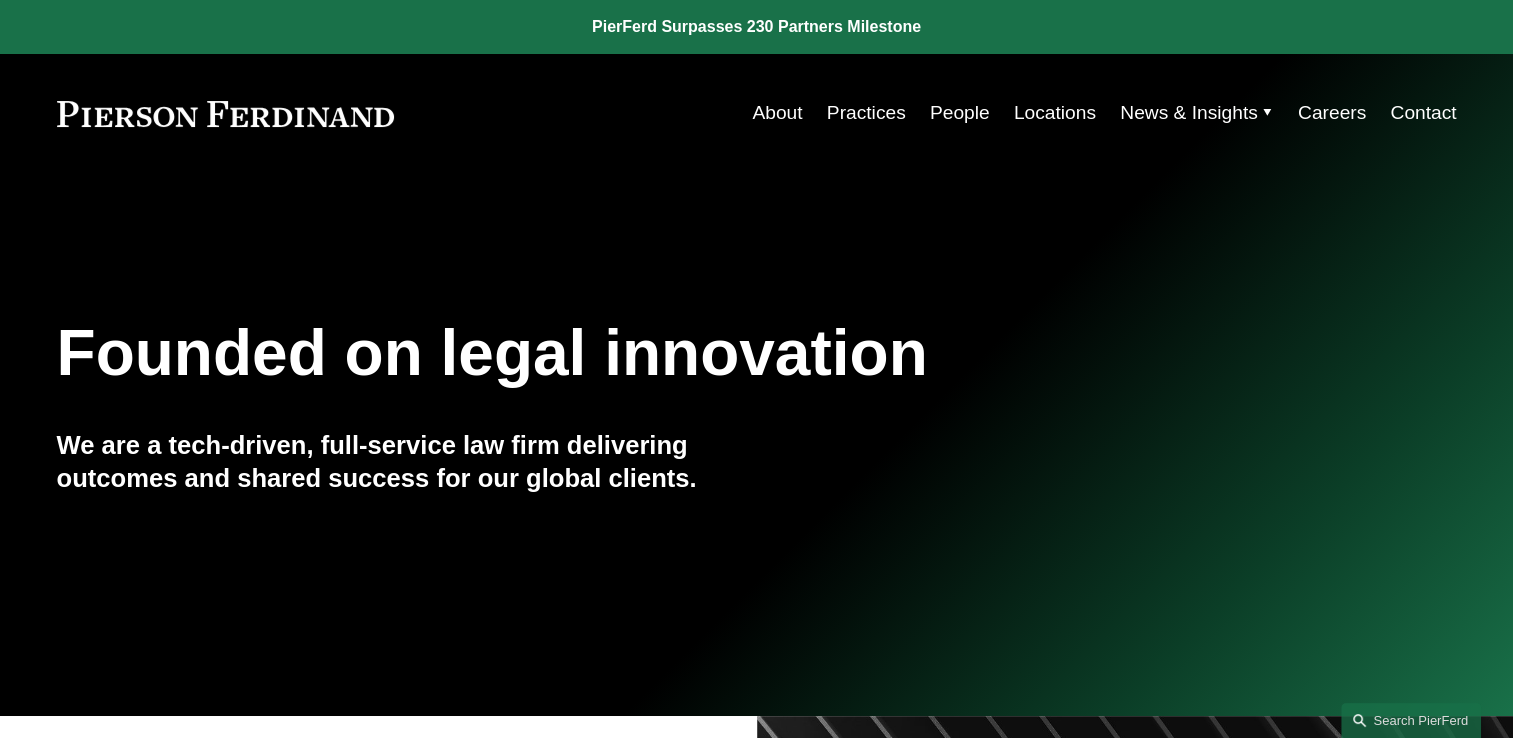 click on "Locations" at bounding box center [1055, 113] 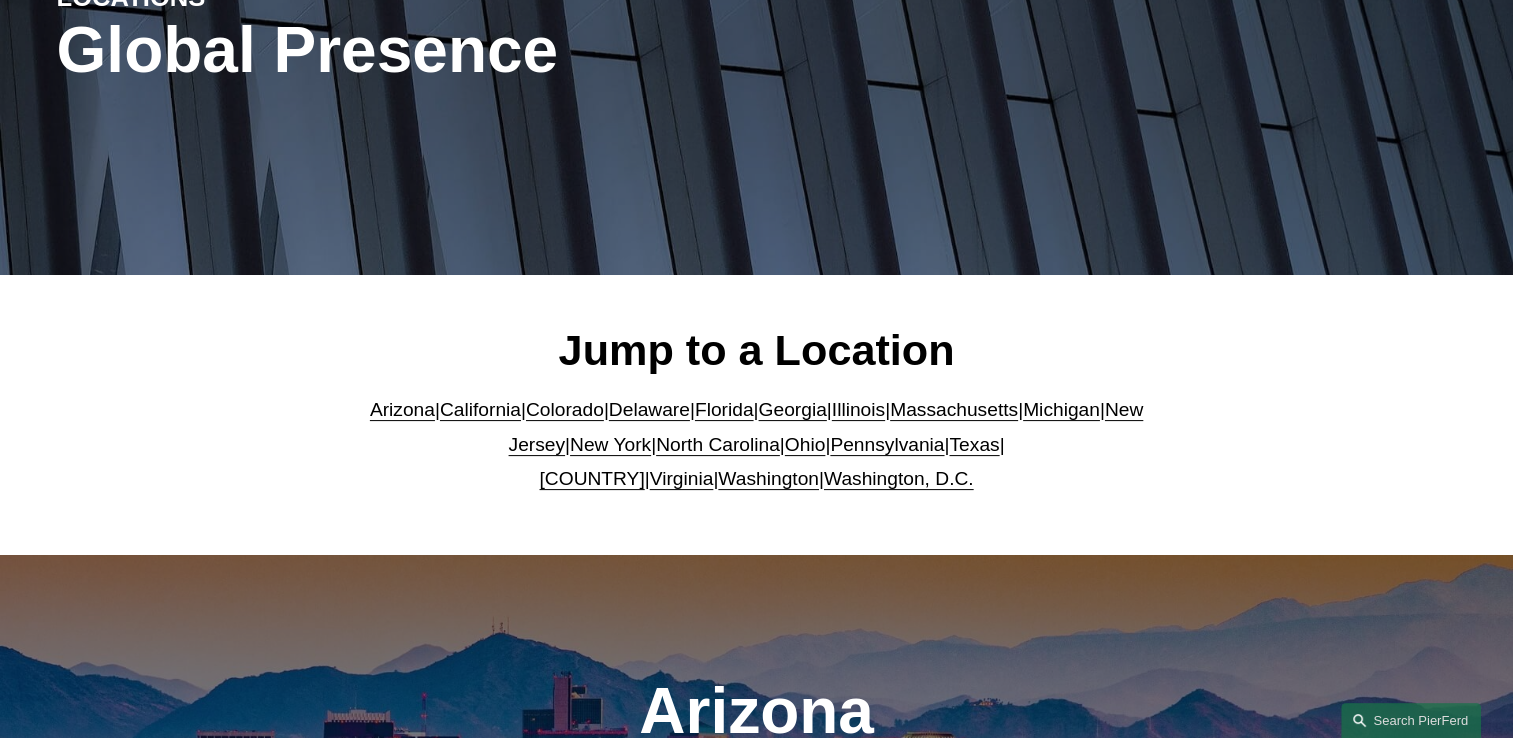 scroll, scrollTop: 300, scrollLeft: 0, axis: vertical 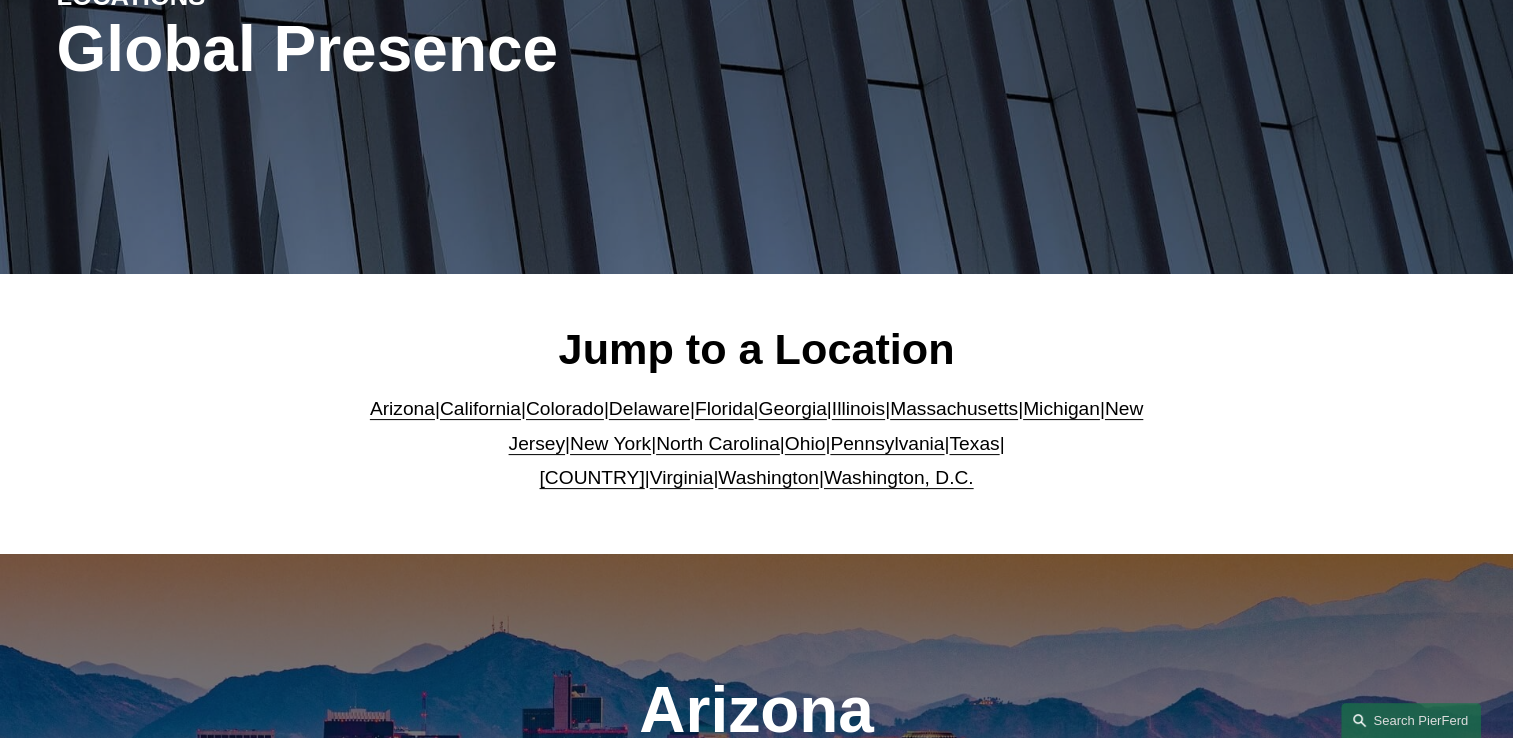 click on "Georgia" at bounding box center (792, 408) 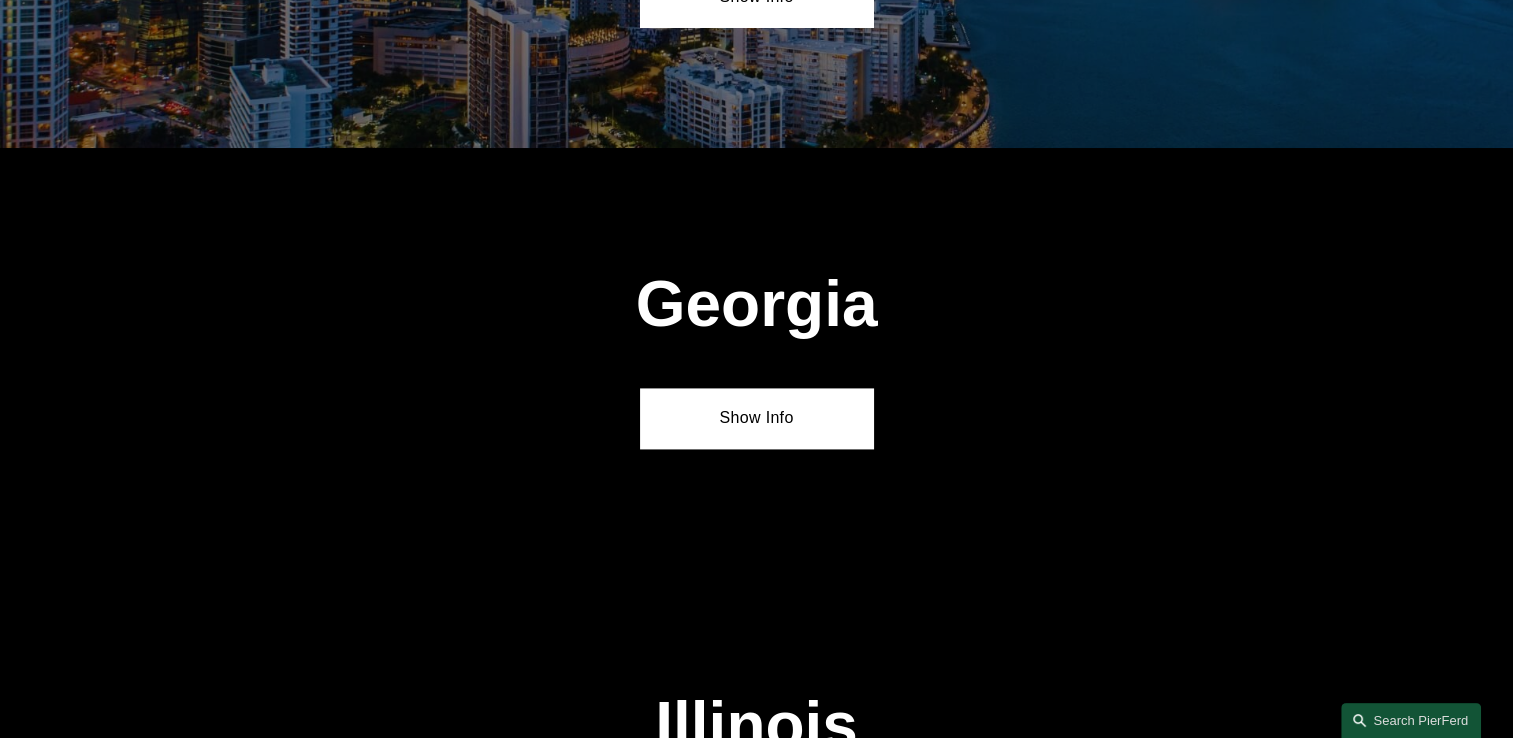 scroll, scrollTop: 2963, scrollLeft: 0, axis: vertical 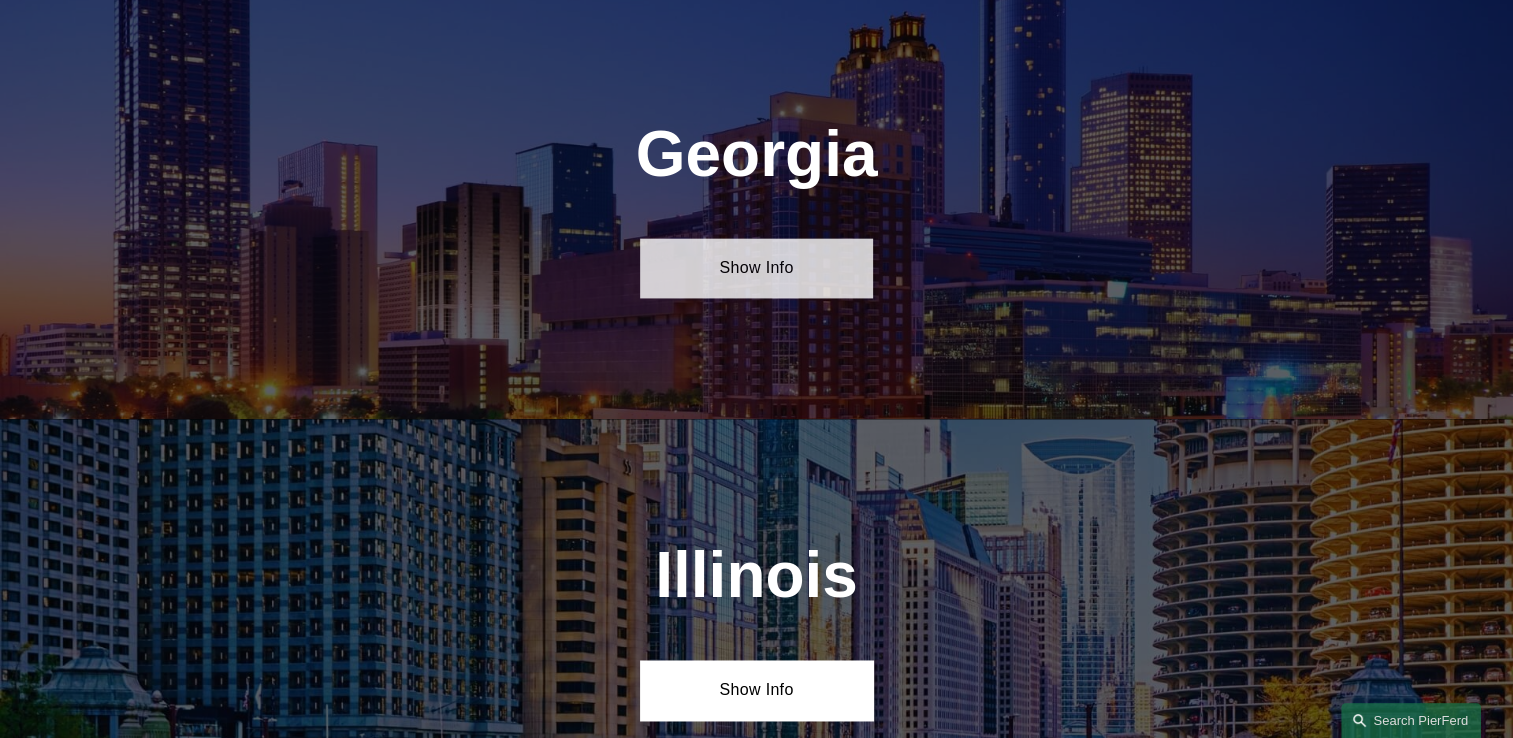 click on "Show Info" at bounding box center (756, 268) 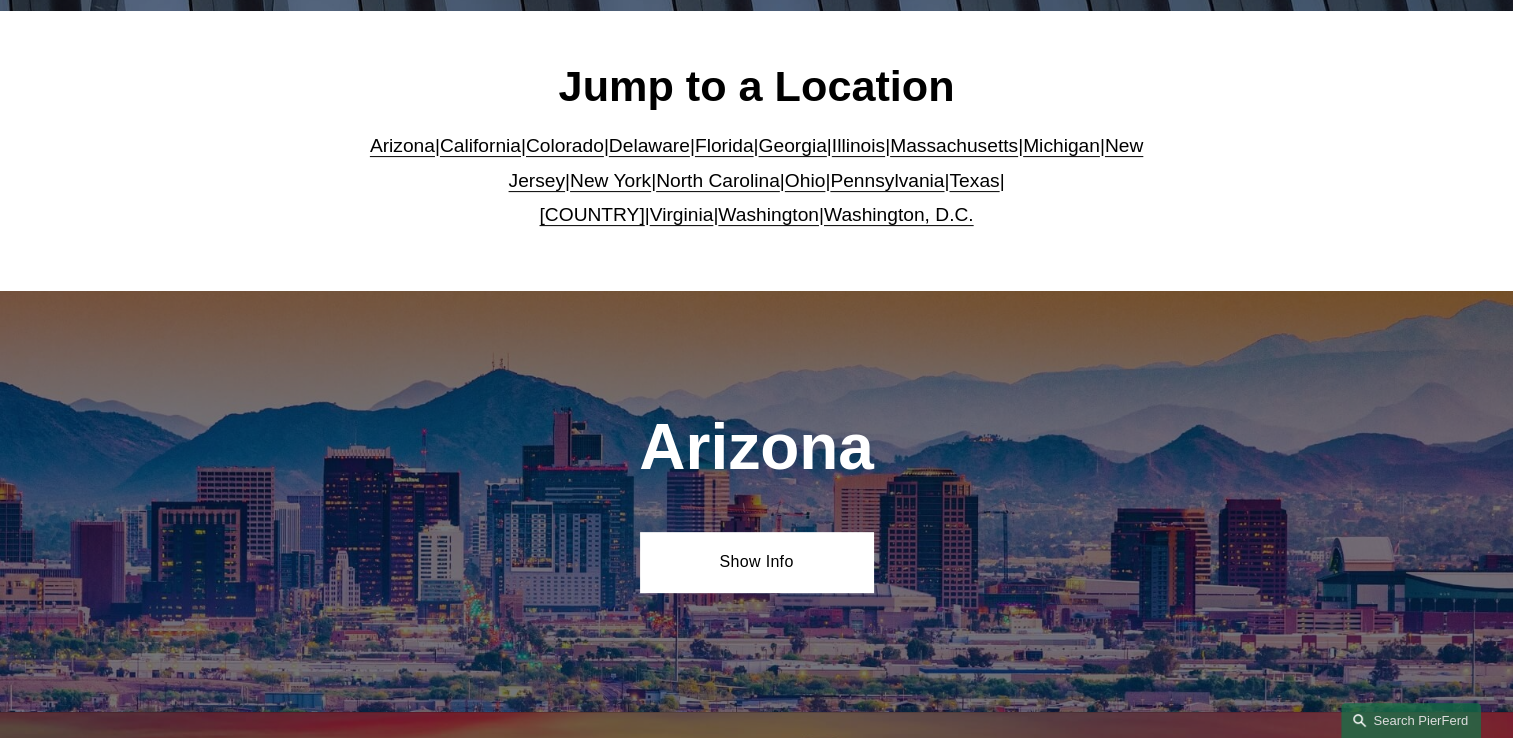 scroll, scrollTop: 63, scrollLeft: 0, axis: vertical 